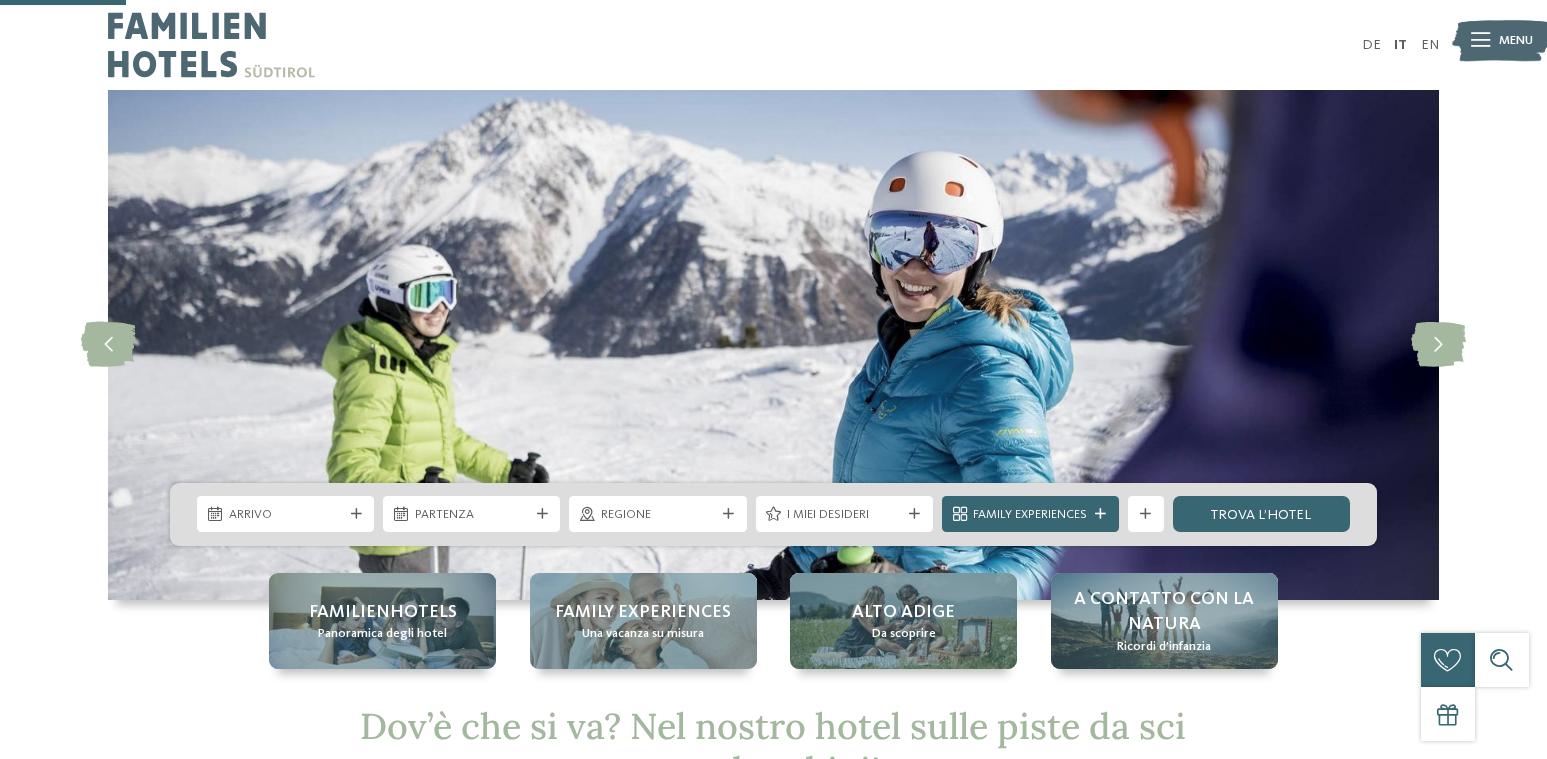 scroll, scrollTop: 400, scrollLeft: 0, axis: vertical 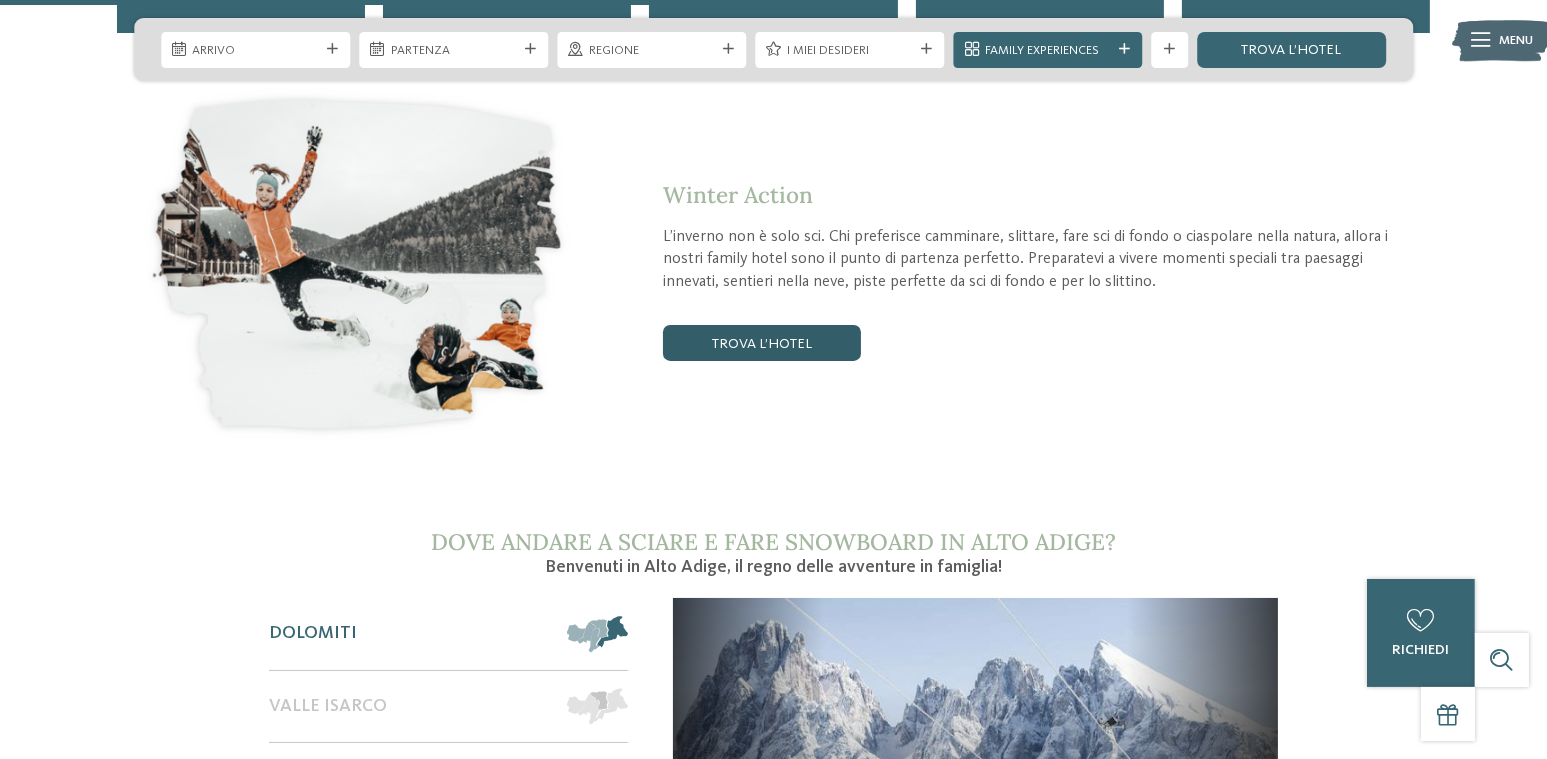 click on "trova l’hotel" at bounding box center [762, 343] 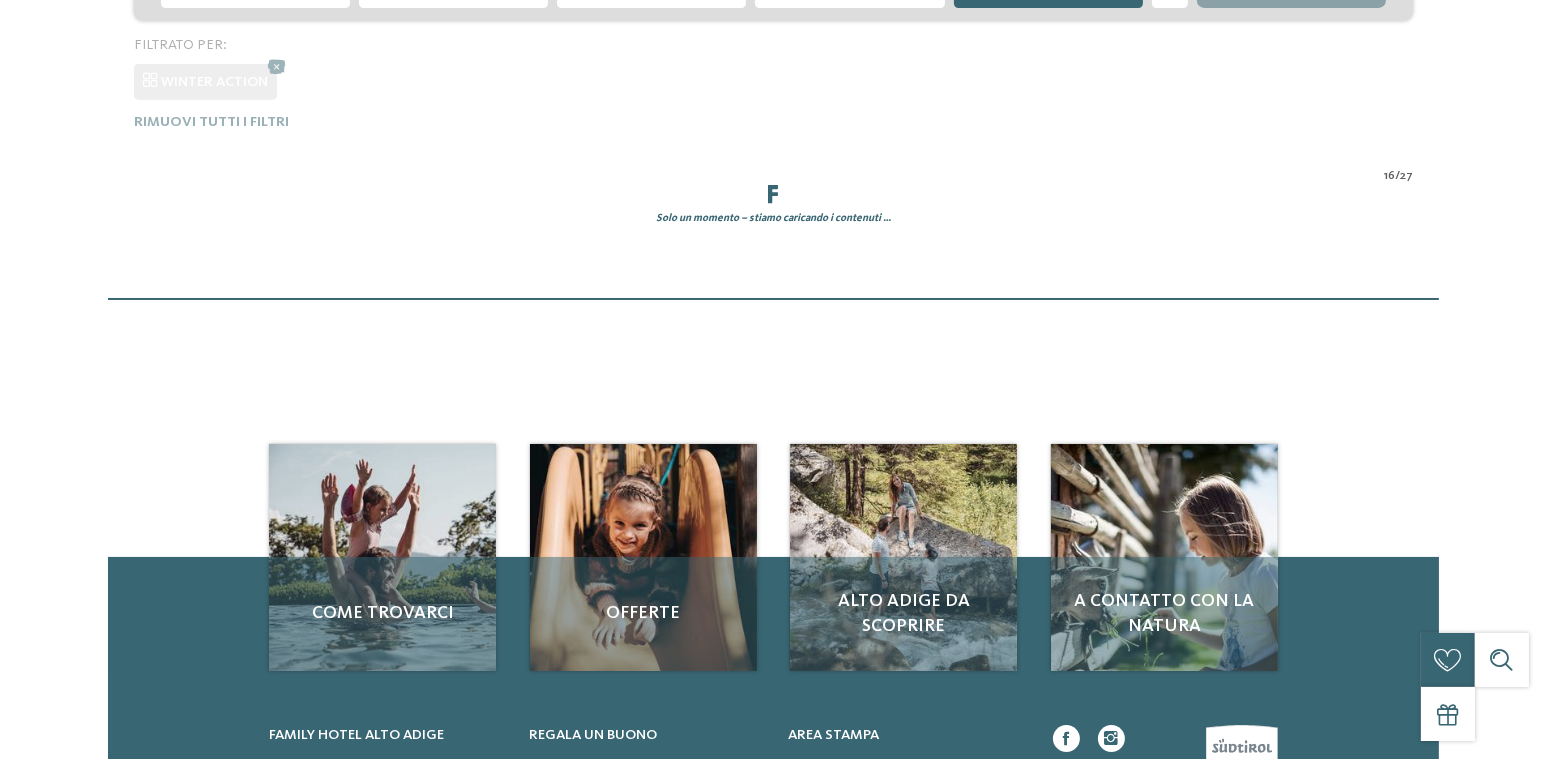 scroll, scrollTop: 0, scrollLeft: 0, axis: both 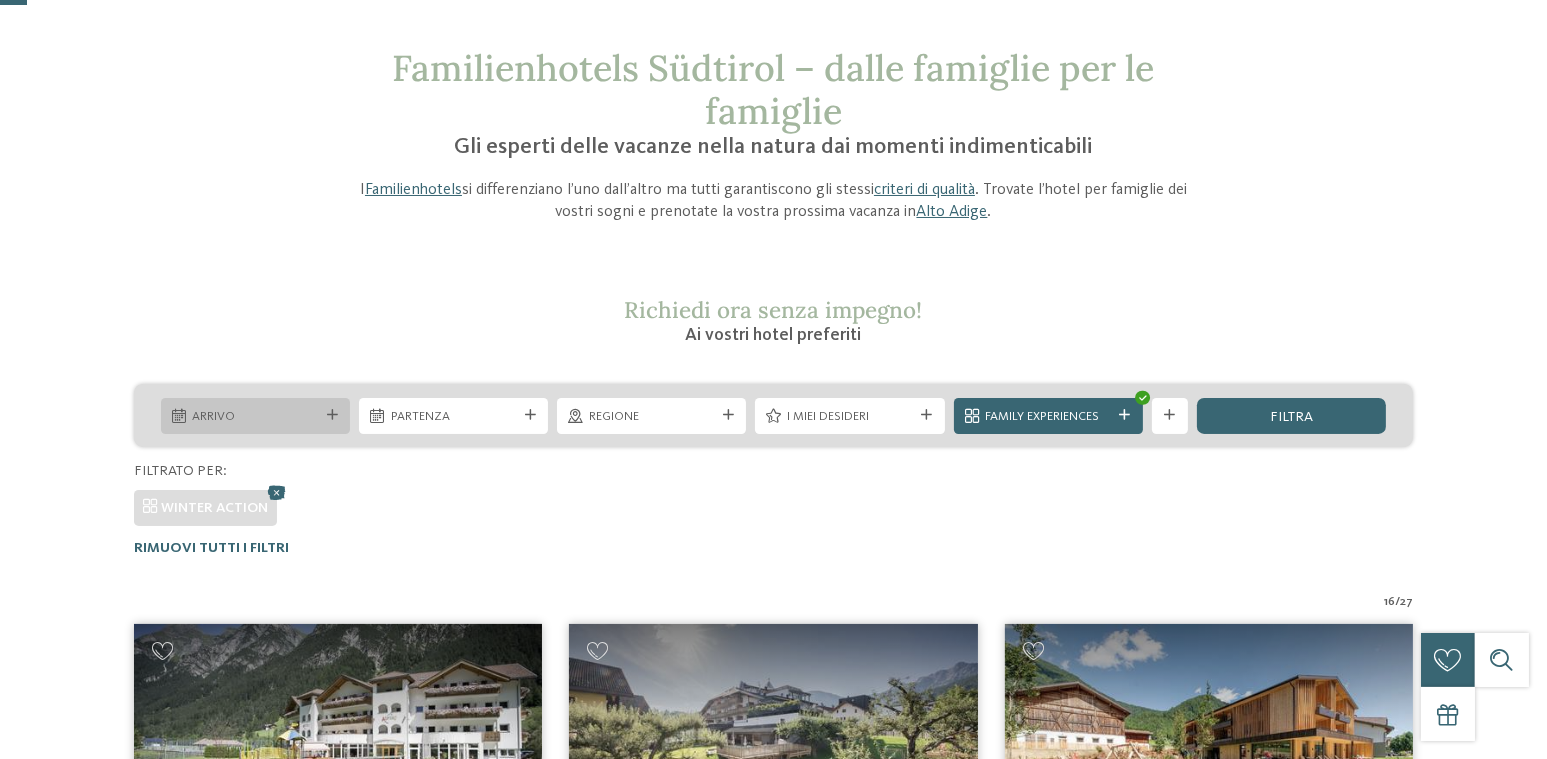 click on "Arrivo" at bounding box center (255, 417) 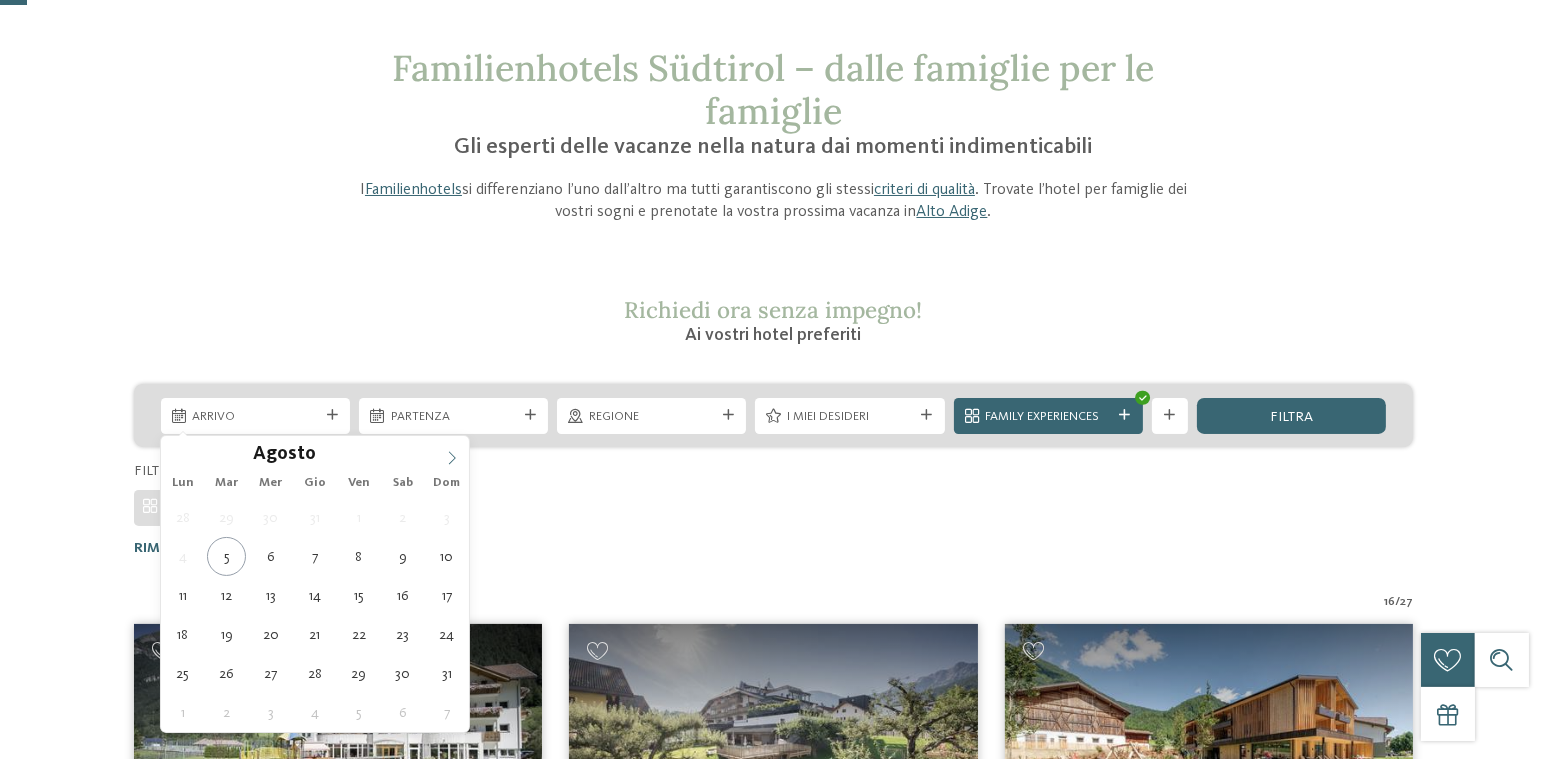 click 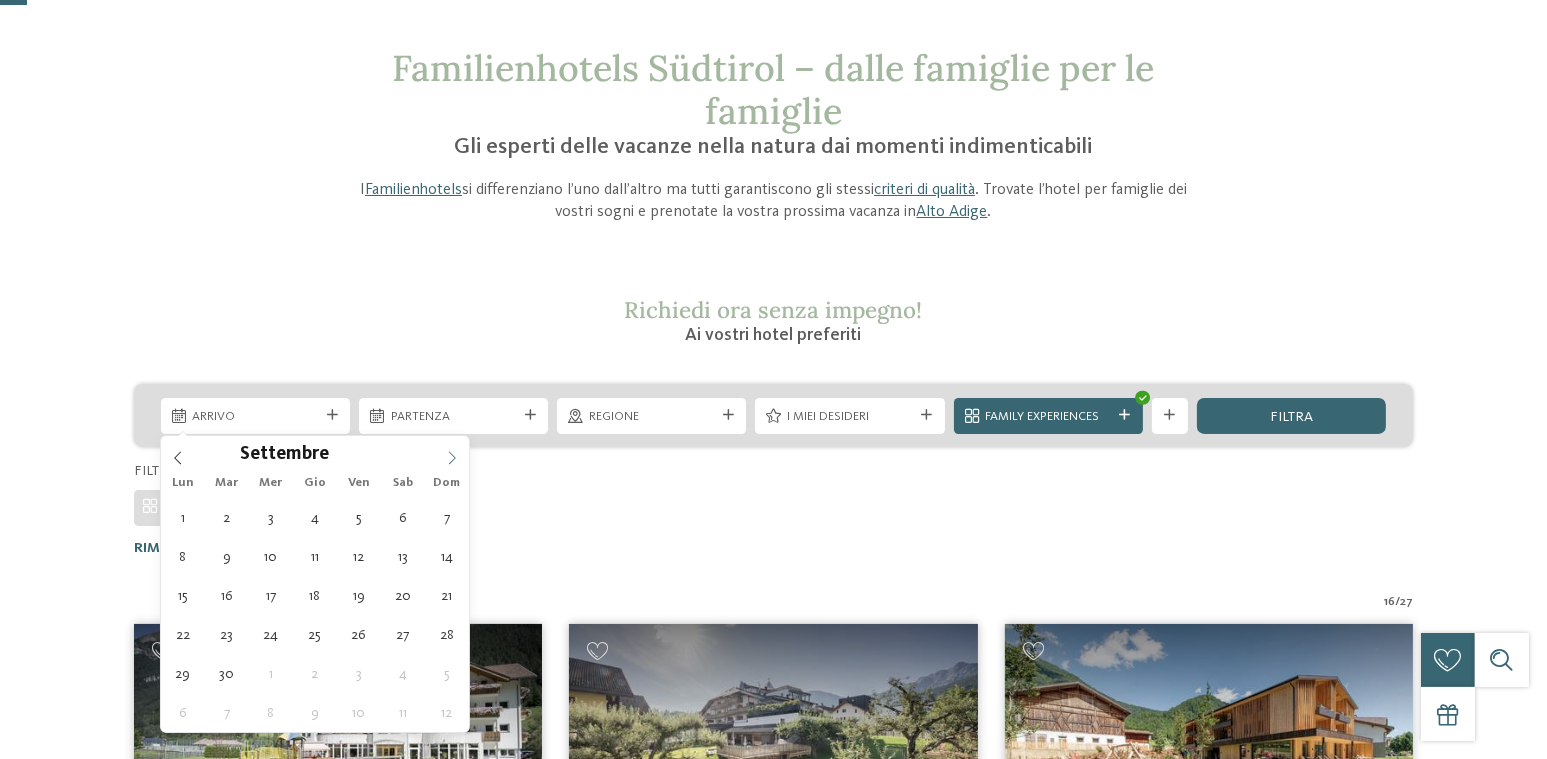 click 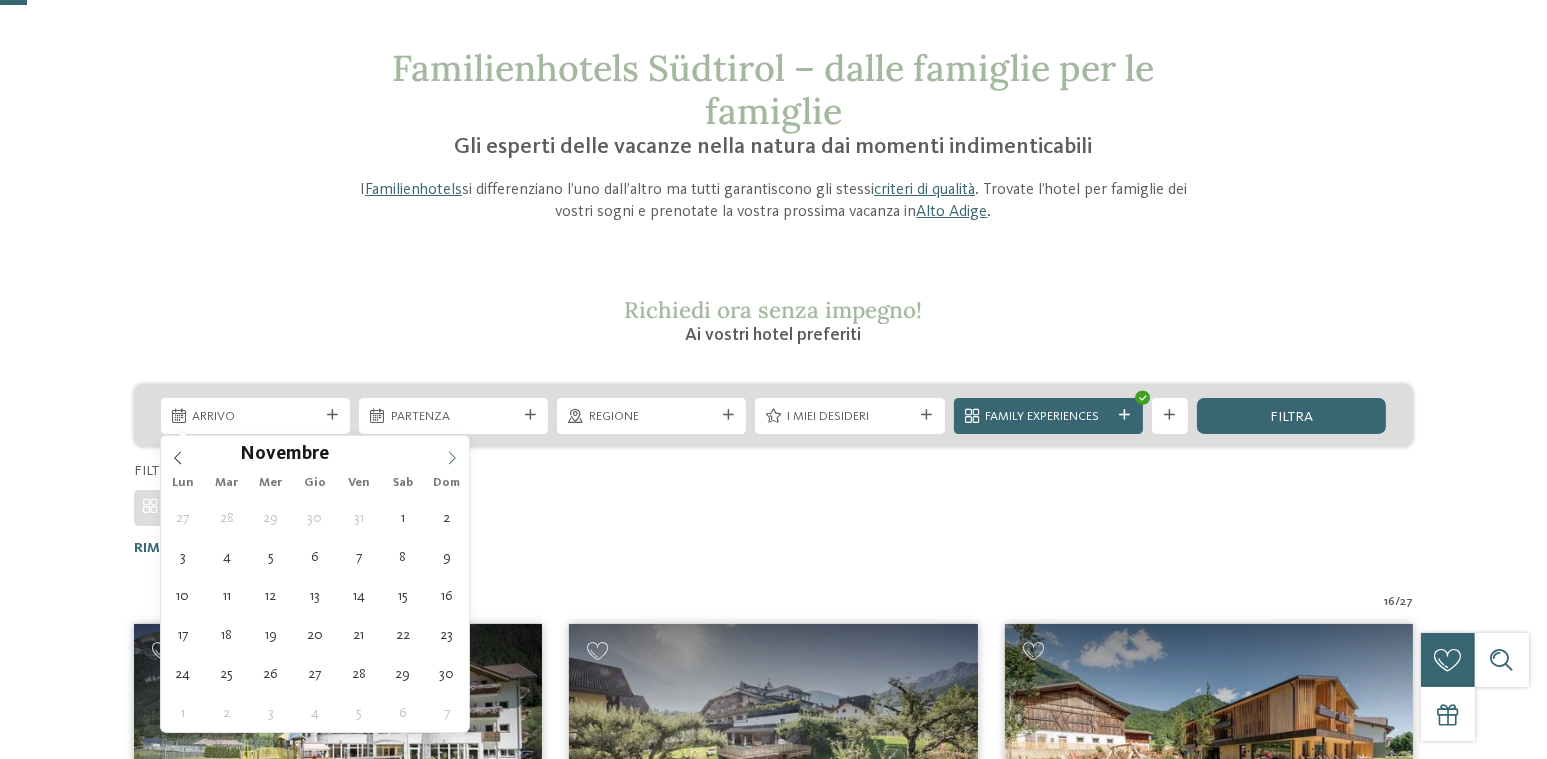 click 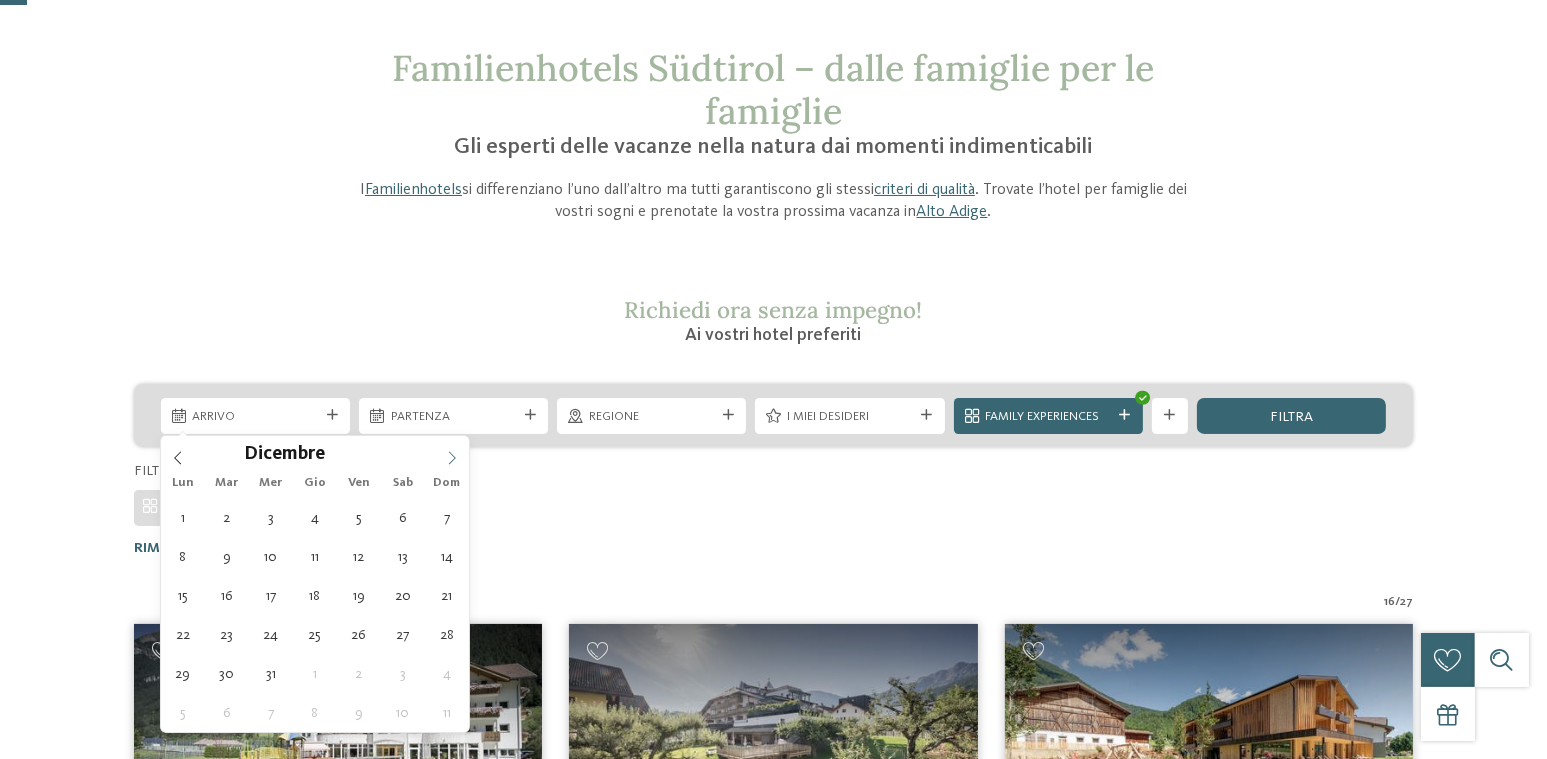 type on "****" 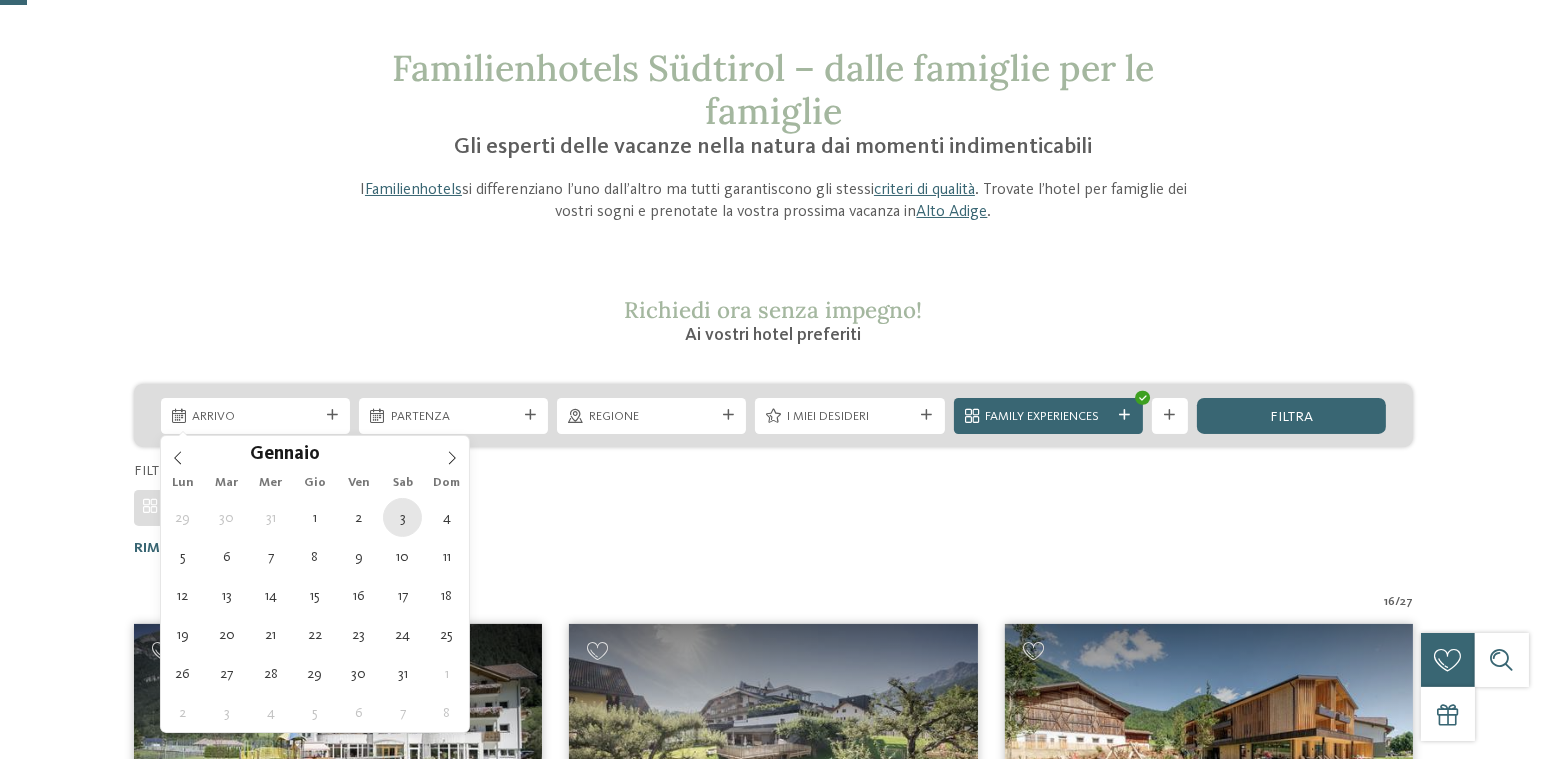 type on "03.01.2026" 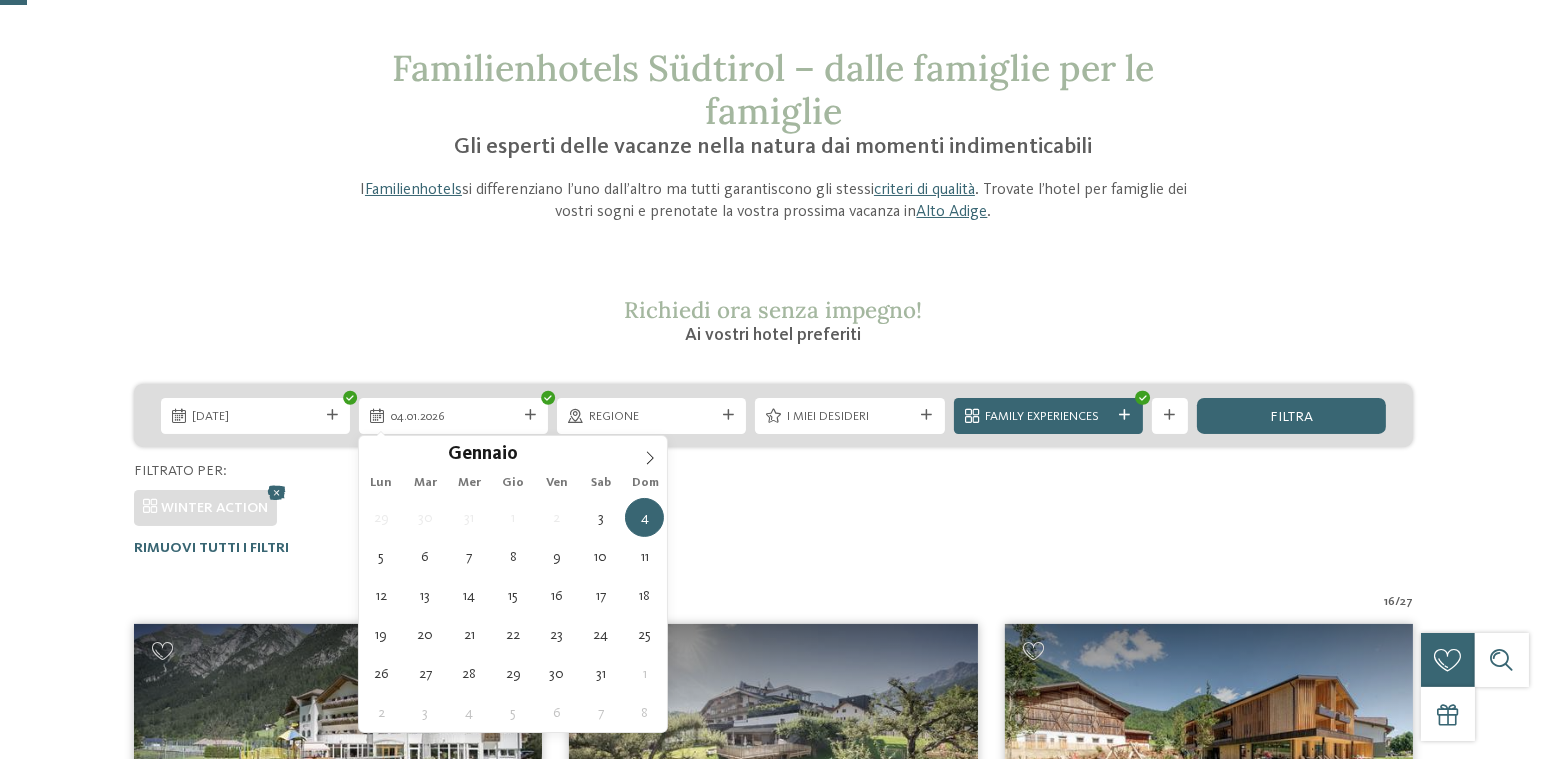 type on "****" 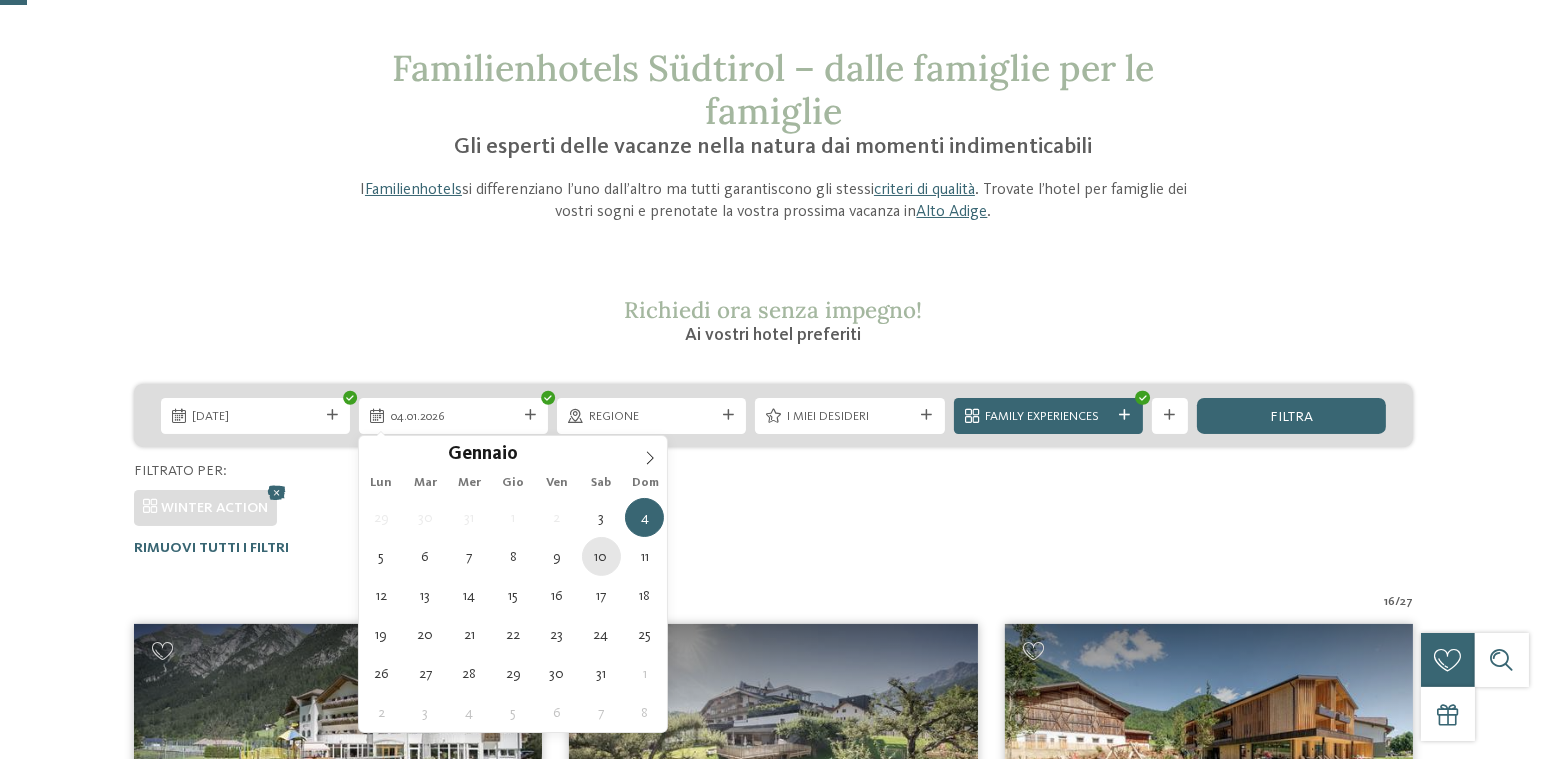 type on "10.01.2026" 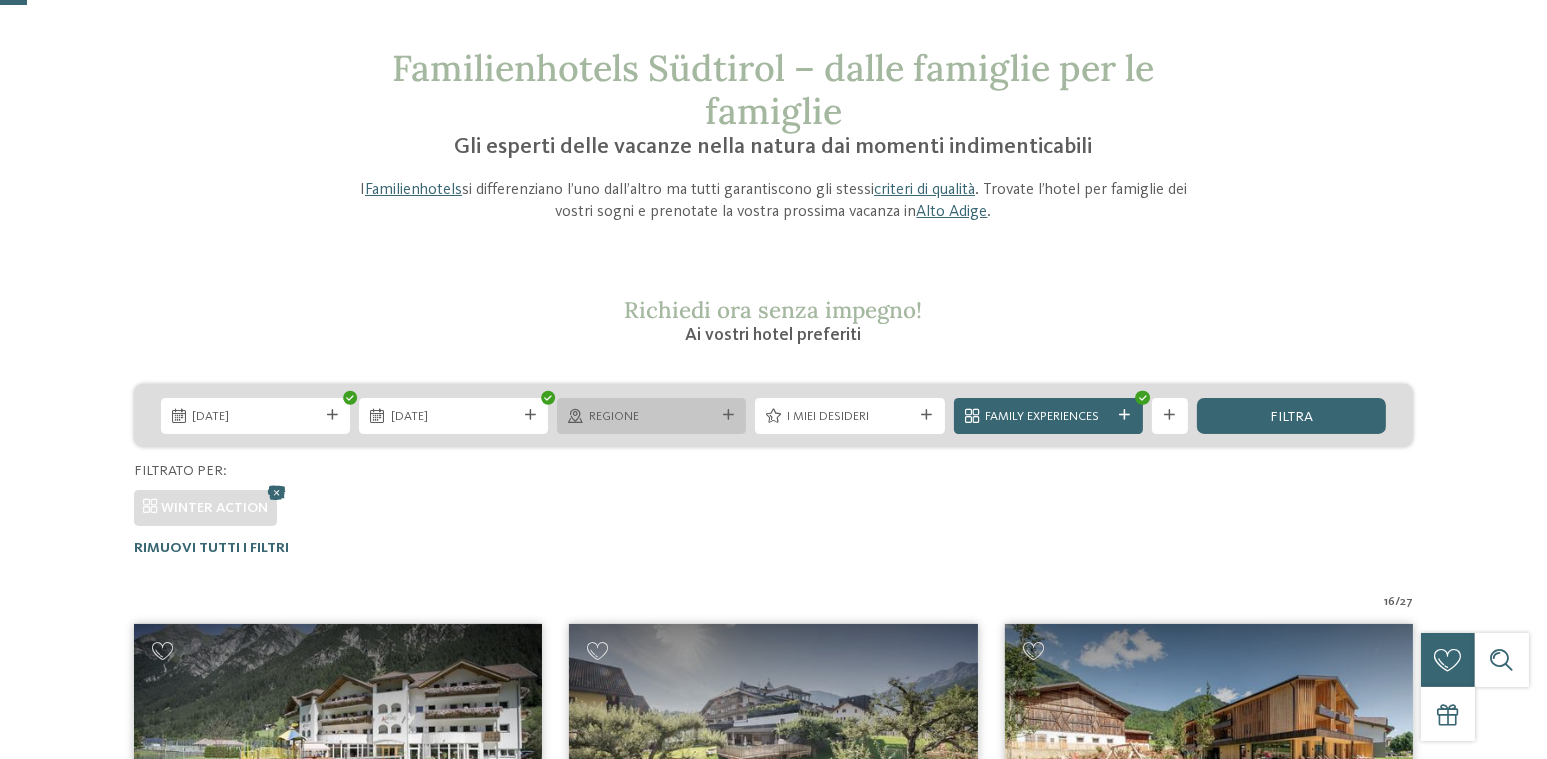 click on "Regione" at bounding box center (652, 417) 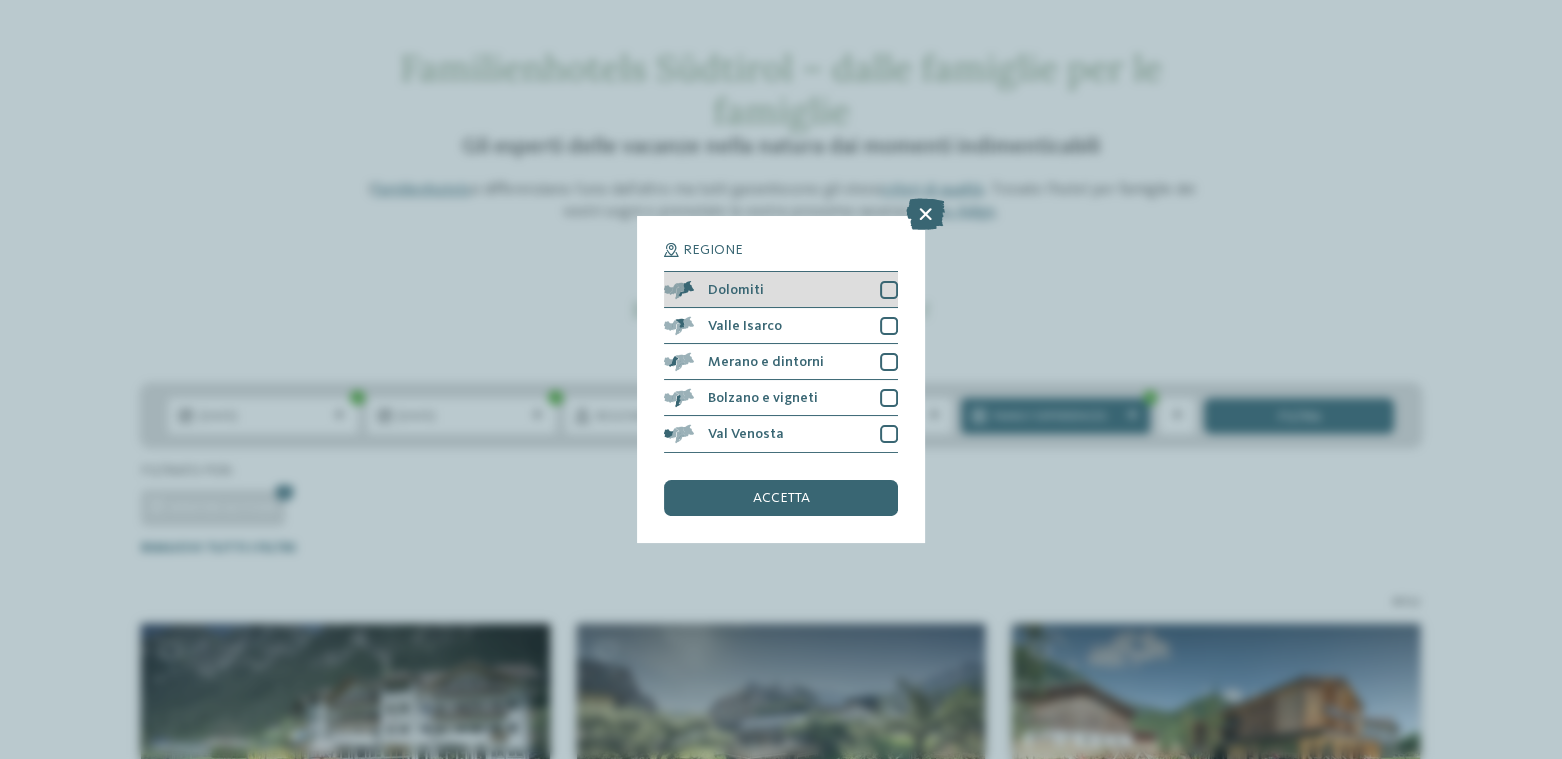 click at bounding box center [889, 290] 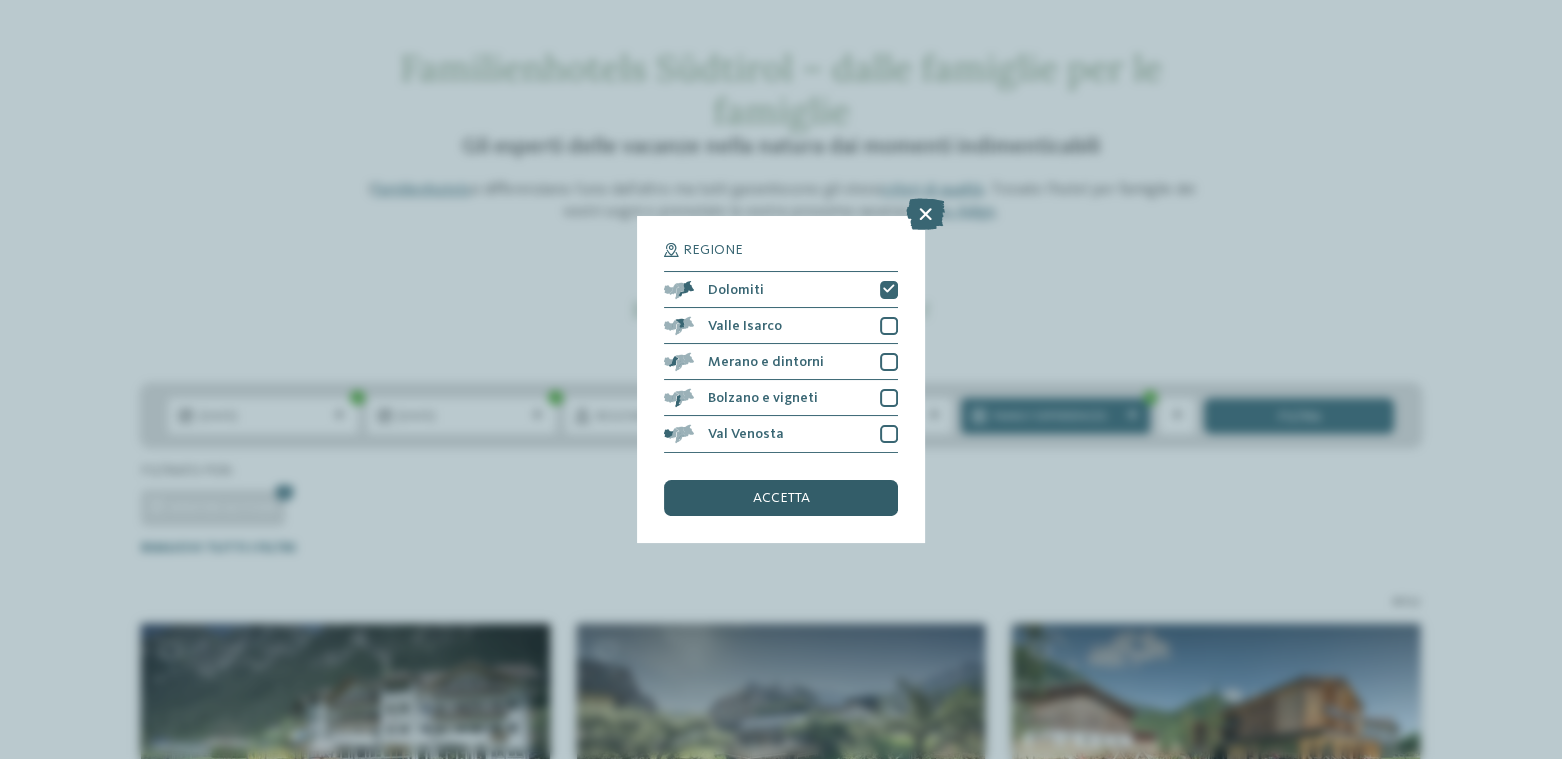 click on "accetta" at bounding box center [781, 498] 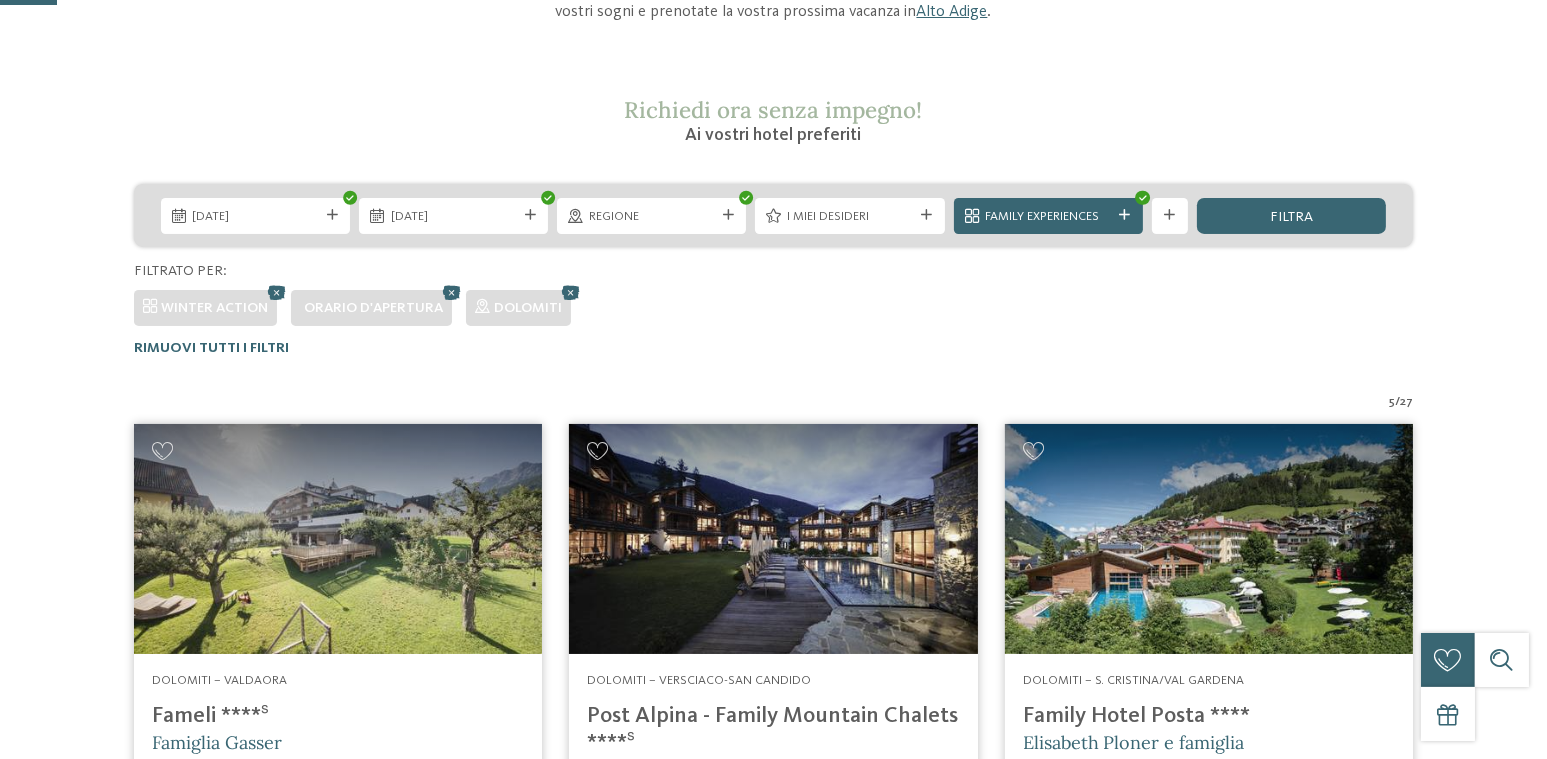 scroll, scrollTop: 79, scrollLeft: 0, axis: vertical 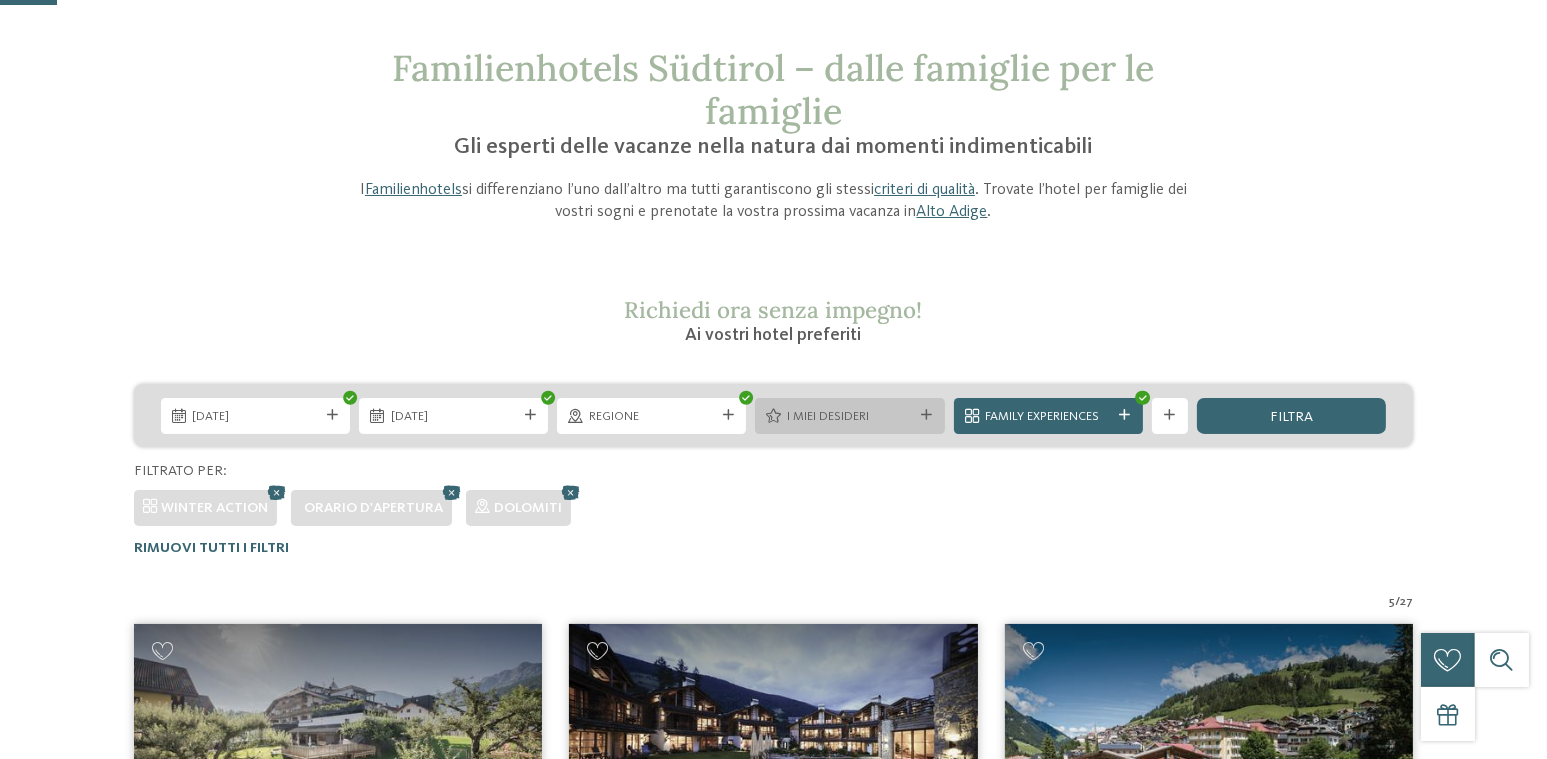 click at bounding box center (926, 415) 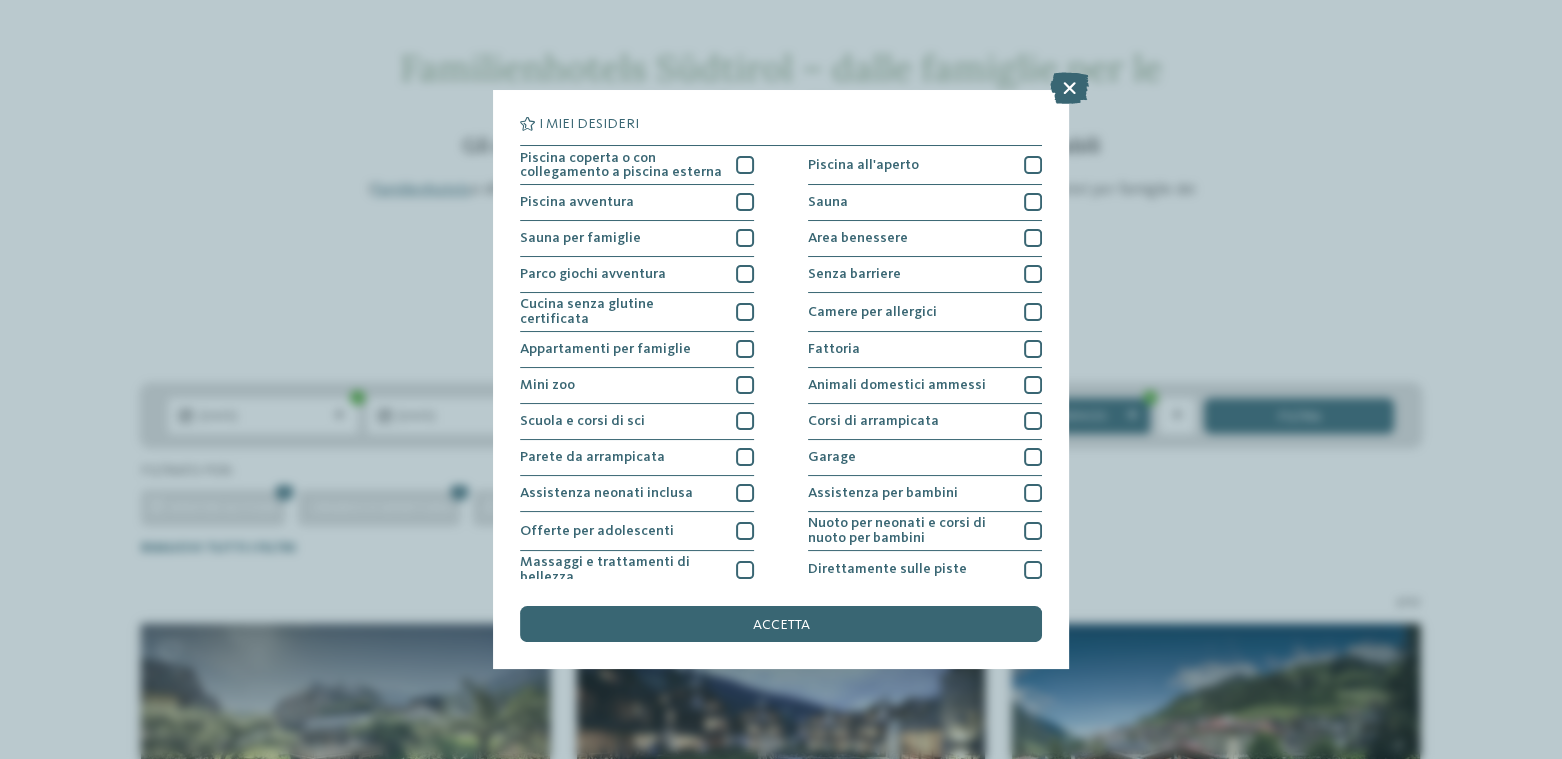 click on "I miei desideri
Piscina coperta o con collegamento a piscina esterna
Piscina all'aperto" at bounding box center (781, 379) 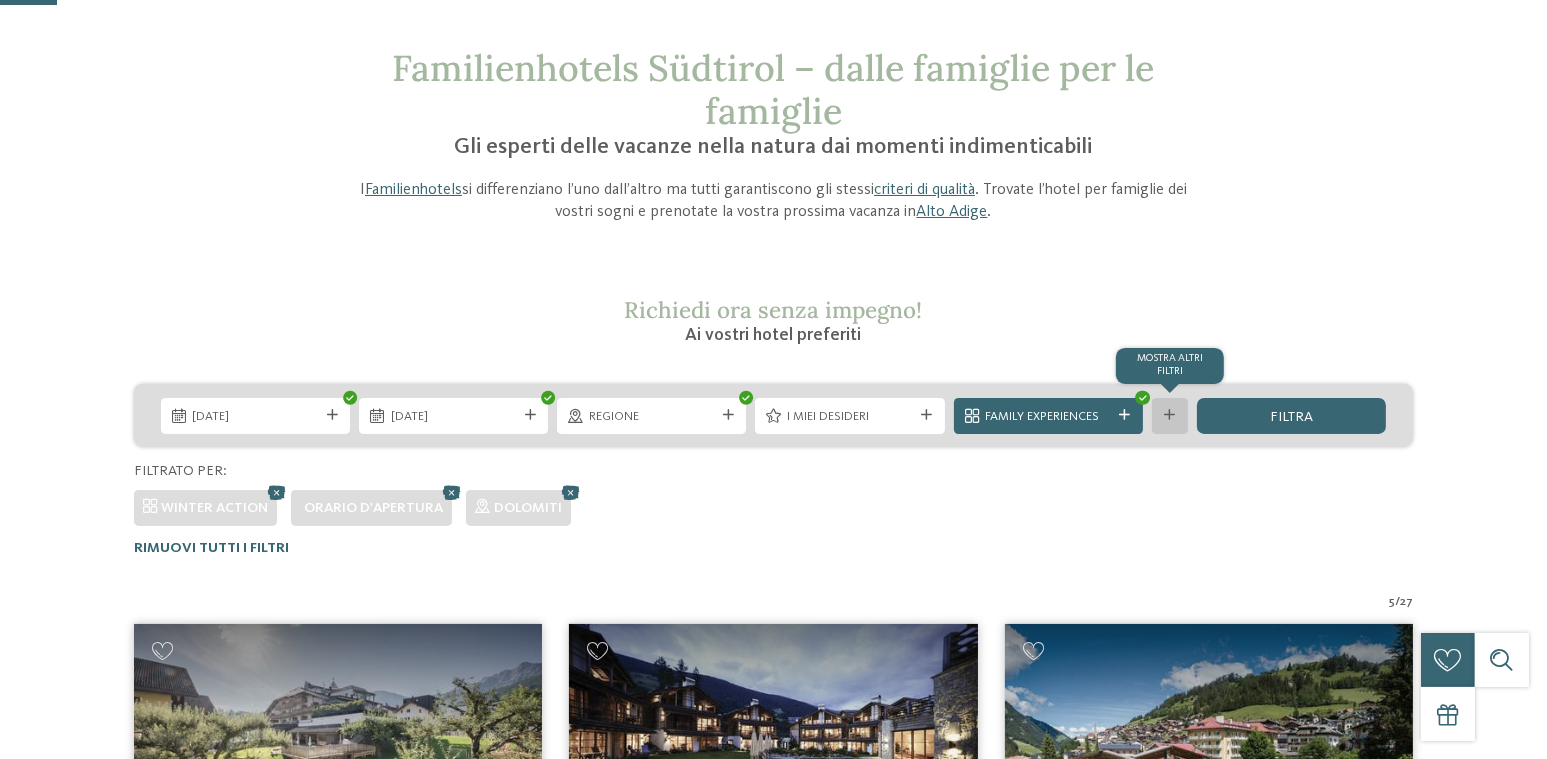 click on "mostra altri filtri" at bounding box center [1170, 416] 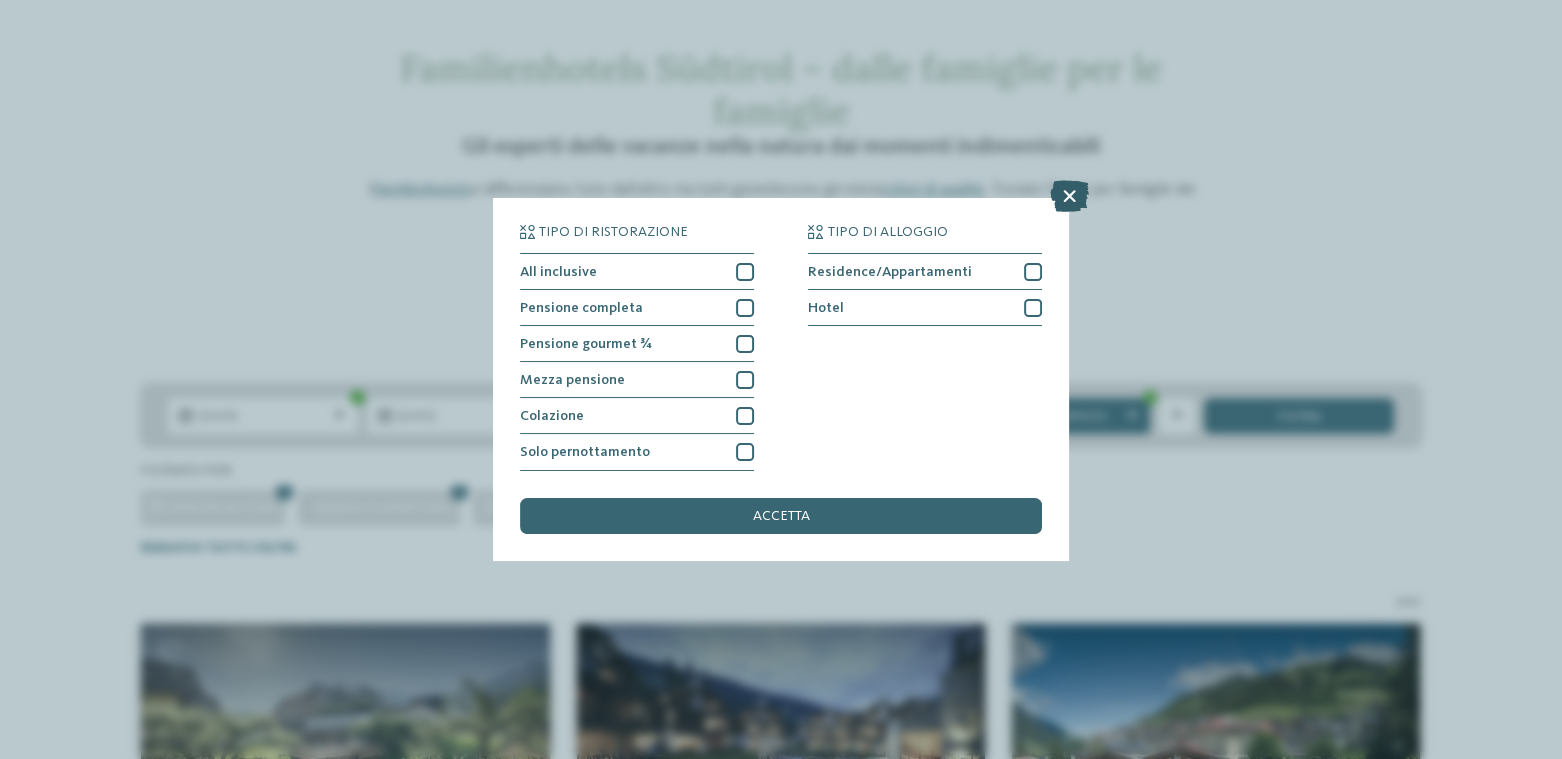 click at bounding box center (1069, 197) 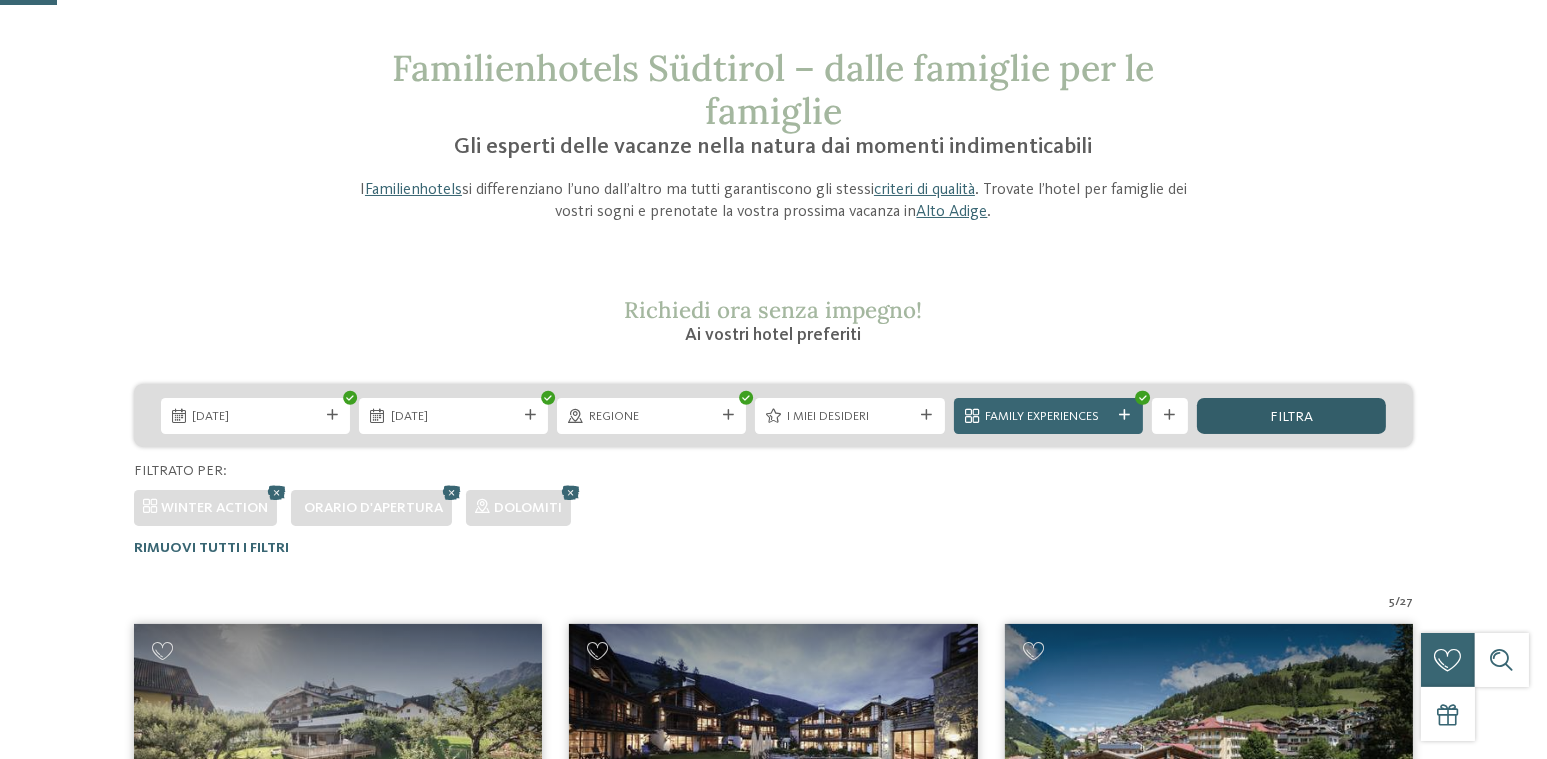 click on "filtra" at bounding box center (1291, 416) 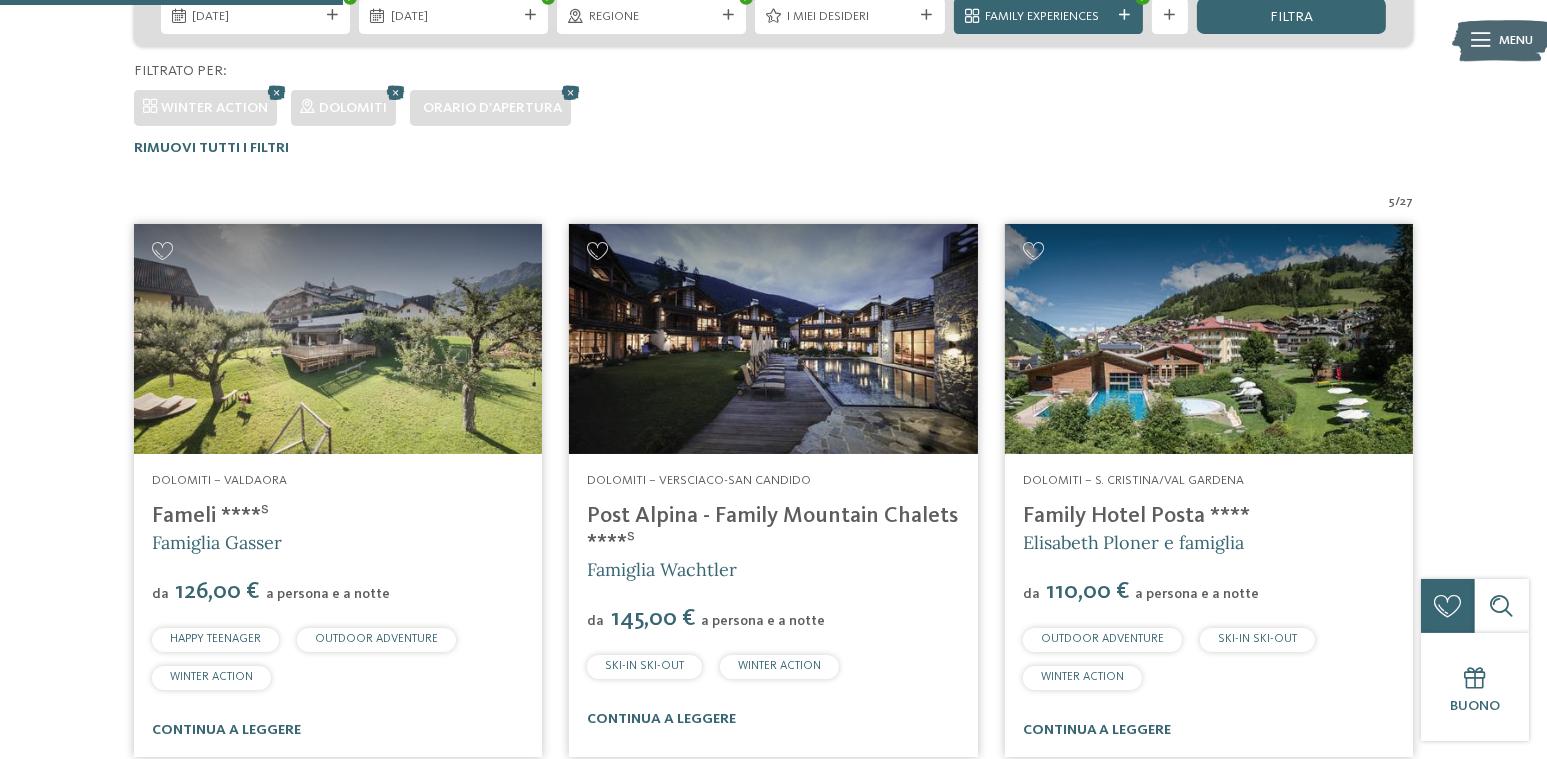 scroll, scrollTop: 379, scrollLeft: 0, axis: vertical 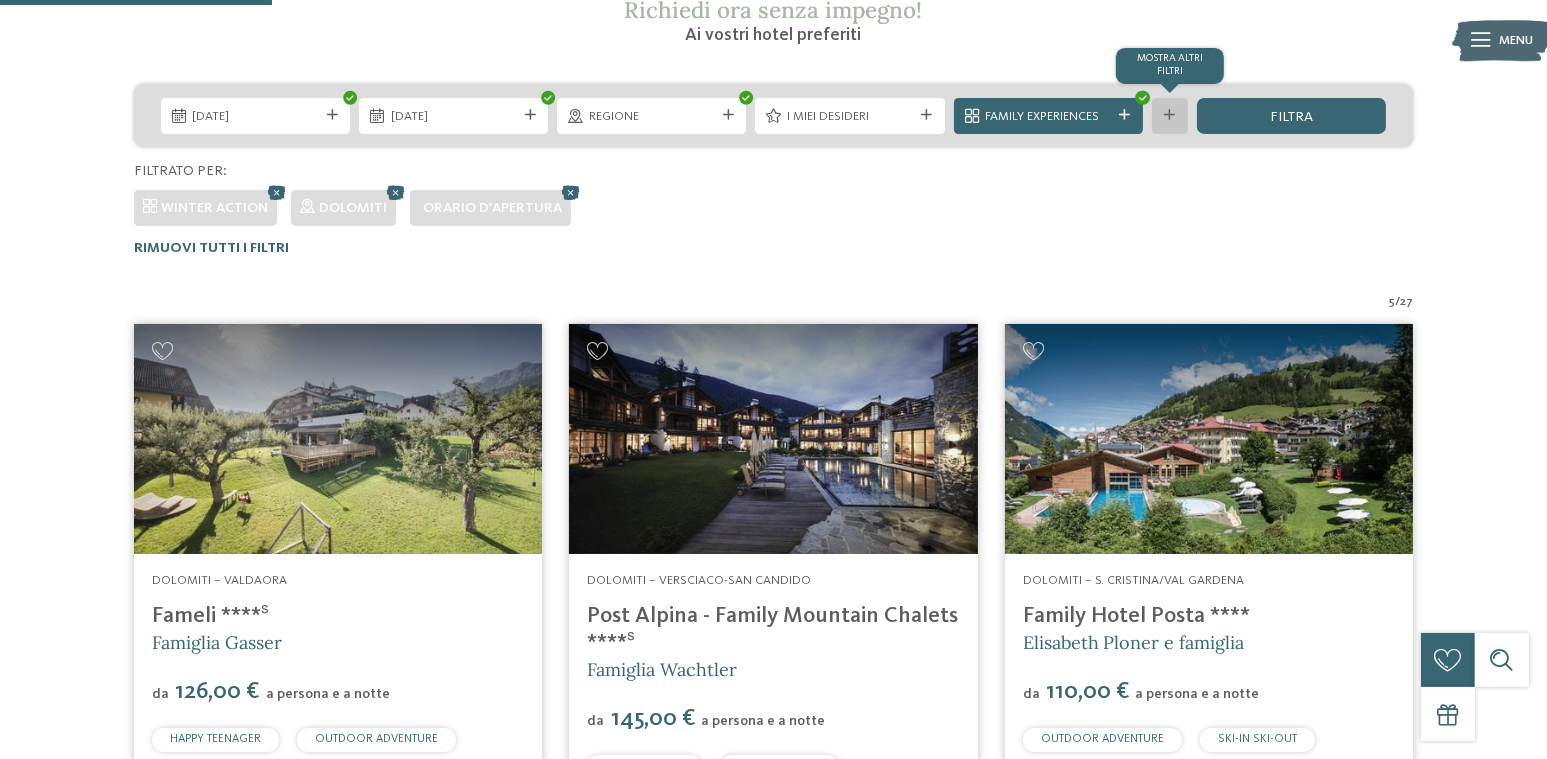 click on "mostra altri filtri" at bounding box center [1170, 116] 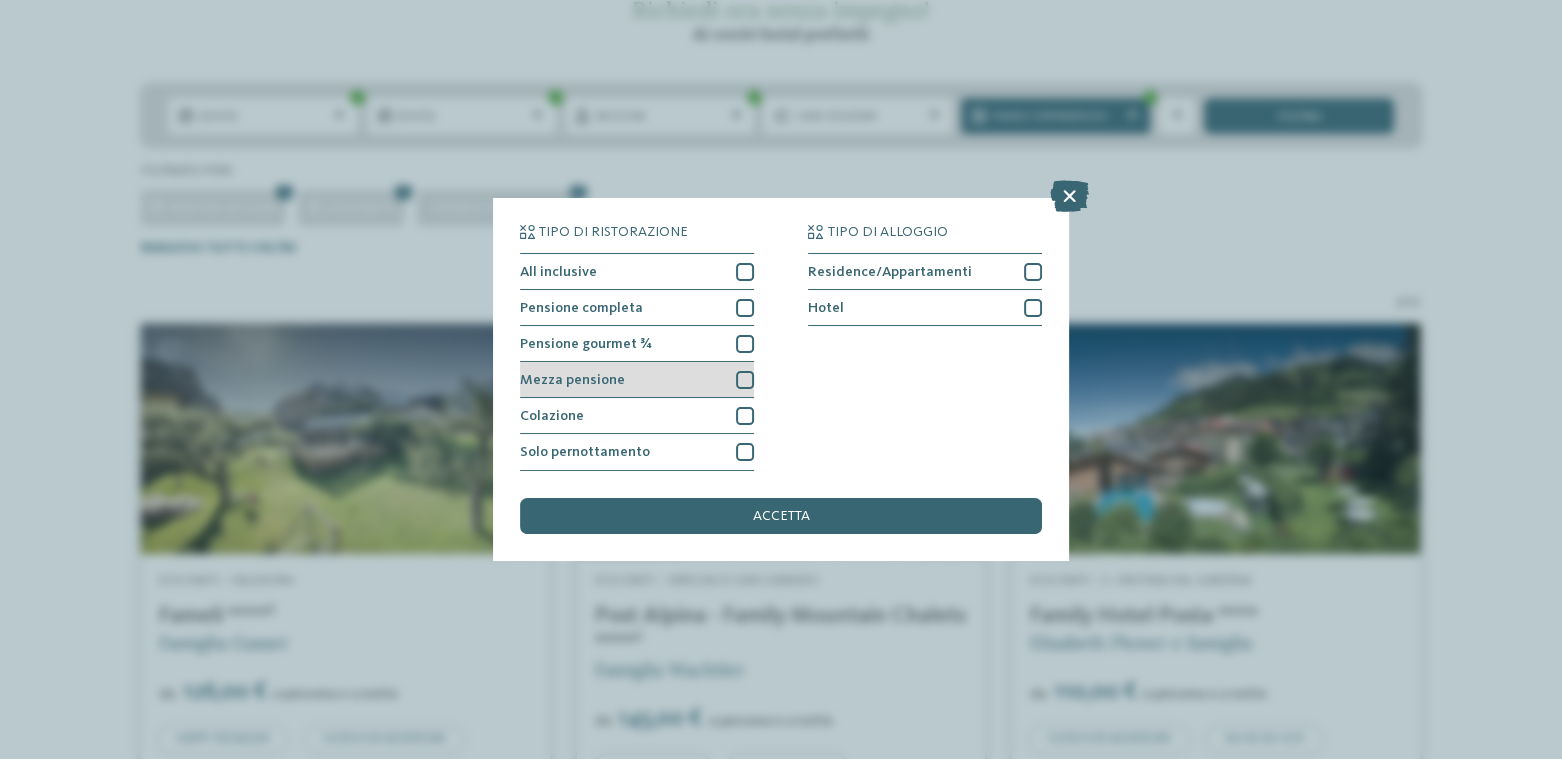 click at bounding box center (745, 380) 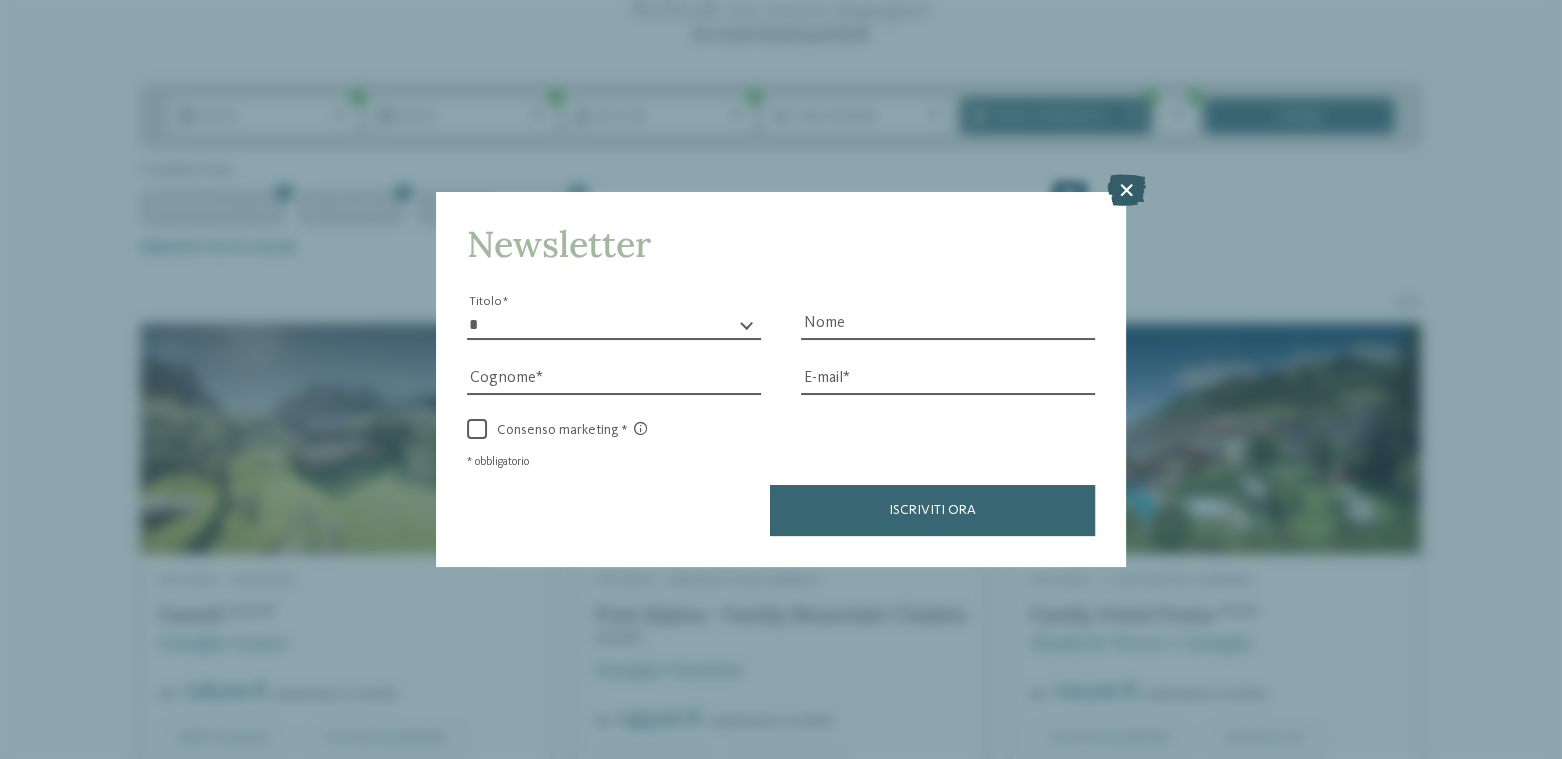 click at bounding box center (1126, 190) 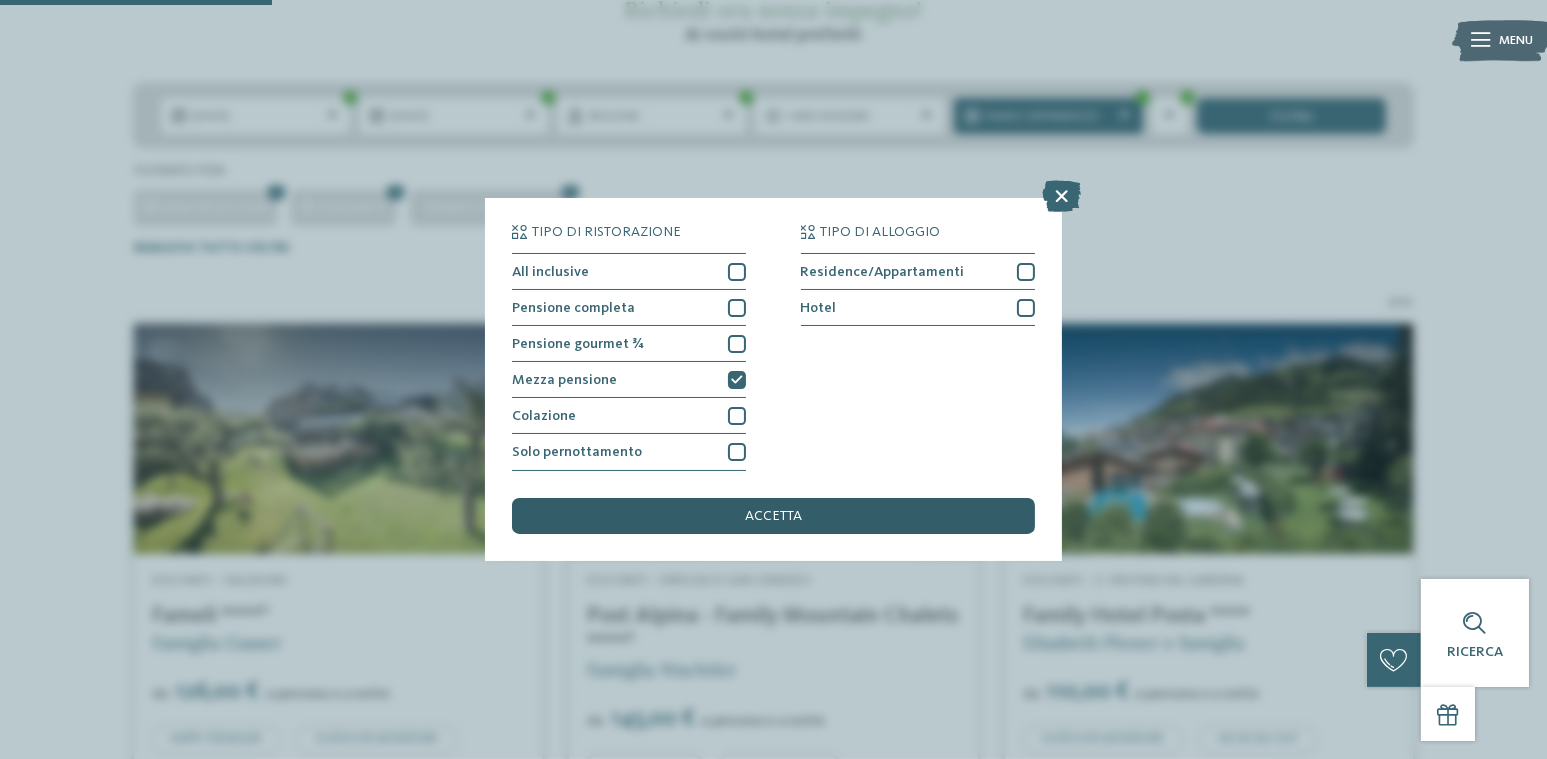 click on "accetta" at bounding box center (773, 516) 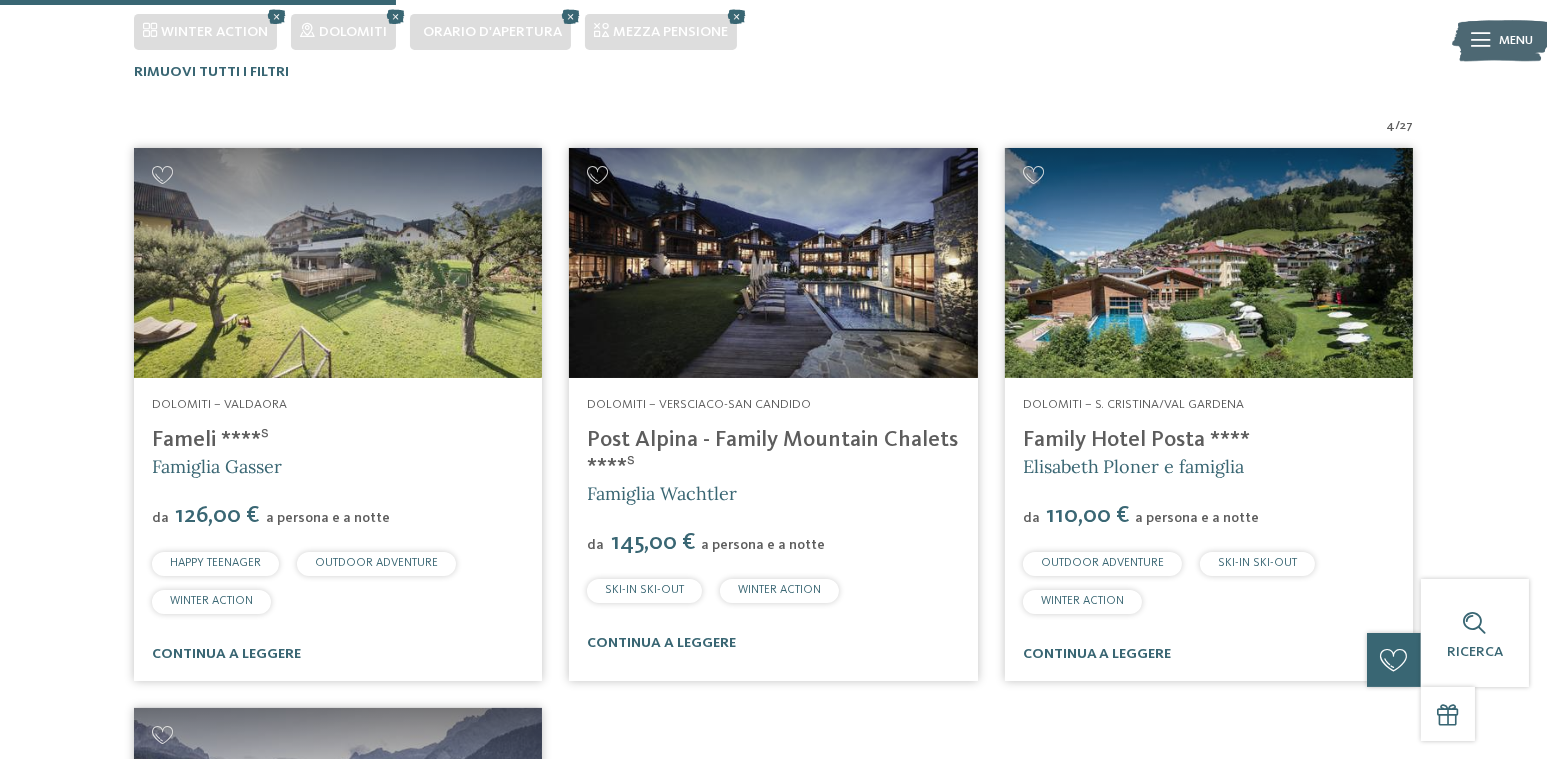 scroll, scrollTop: 579, scrollLeft: 0, axis: vertical 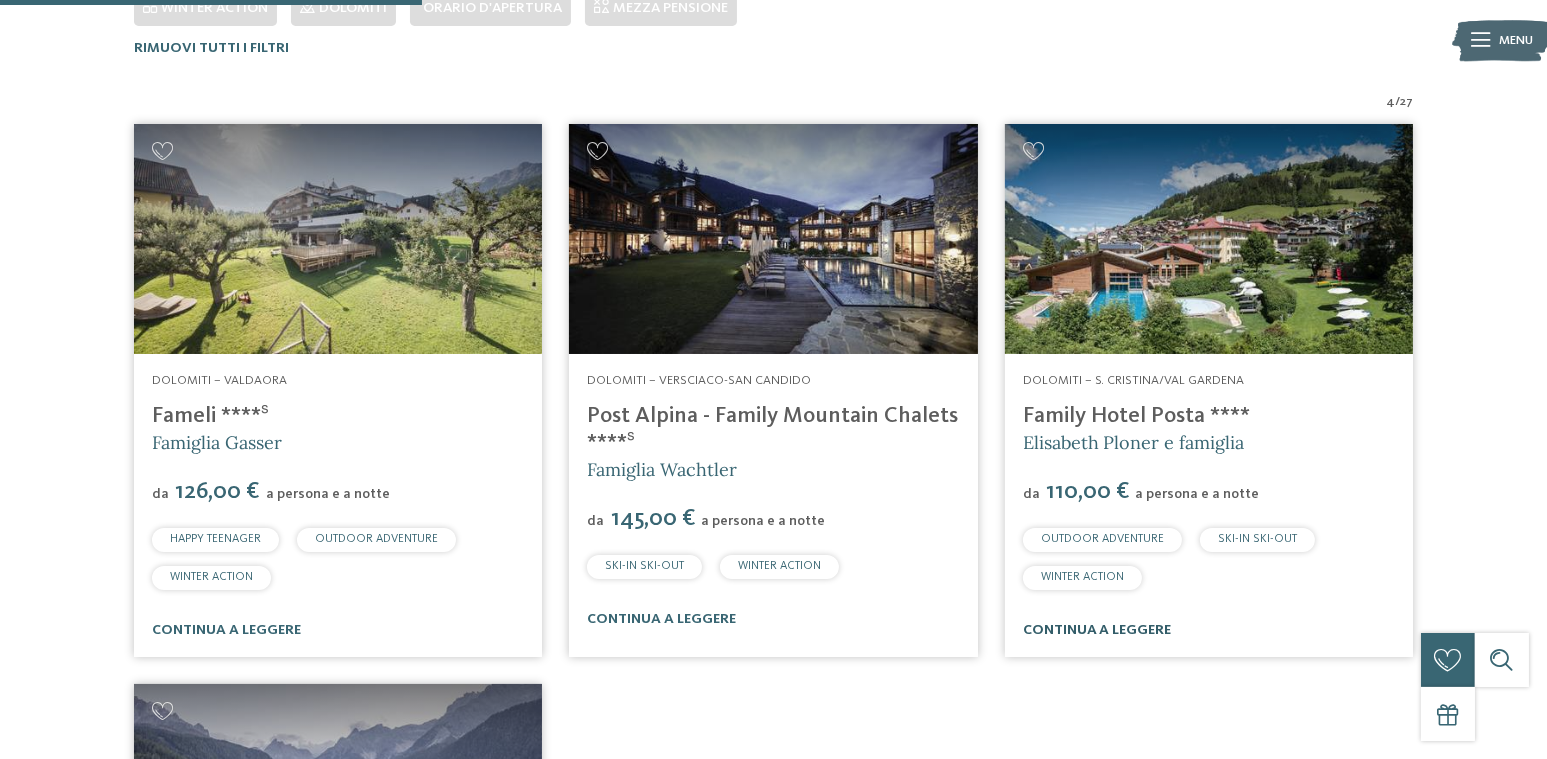 click on "continua a leggere" at bounding box center [1097, 630] 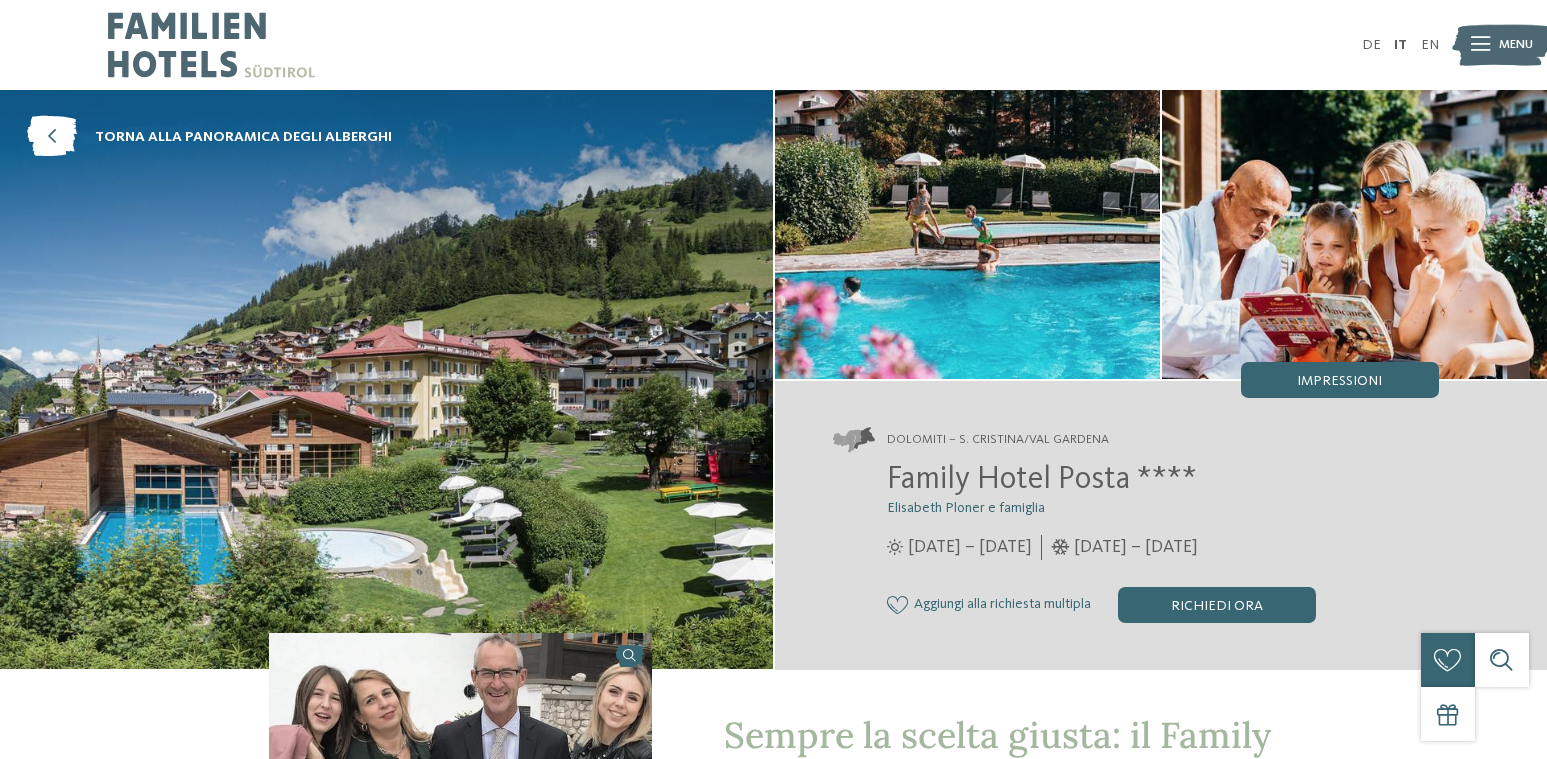 scroll, scrollTop: 0, scrollLeft: 0, axis: both 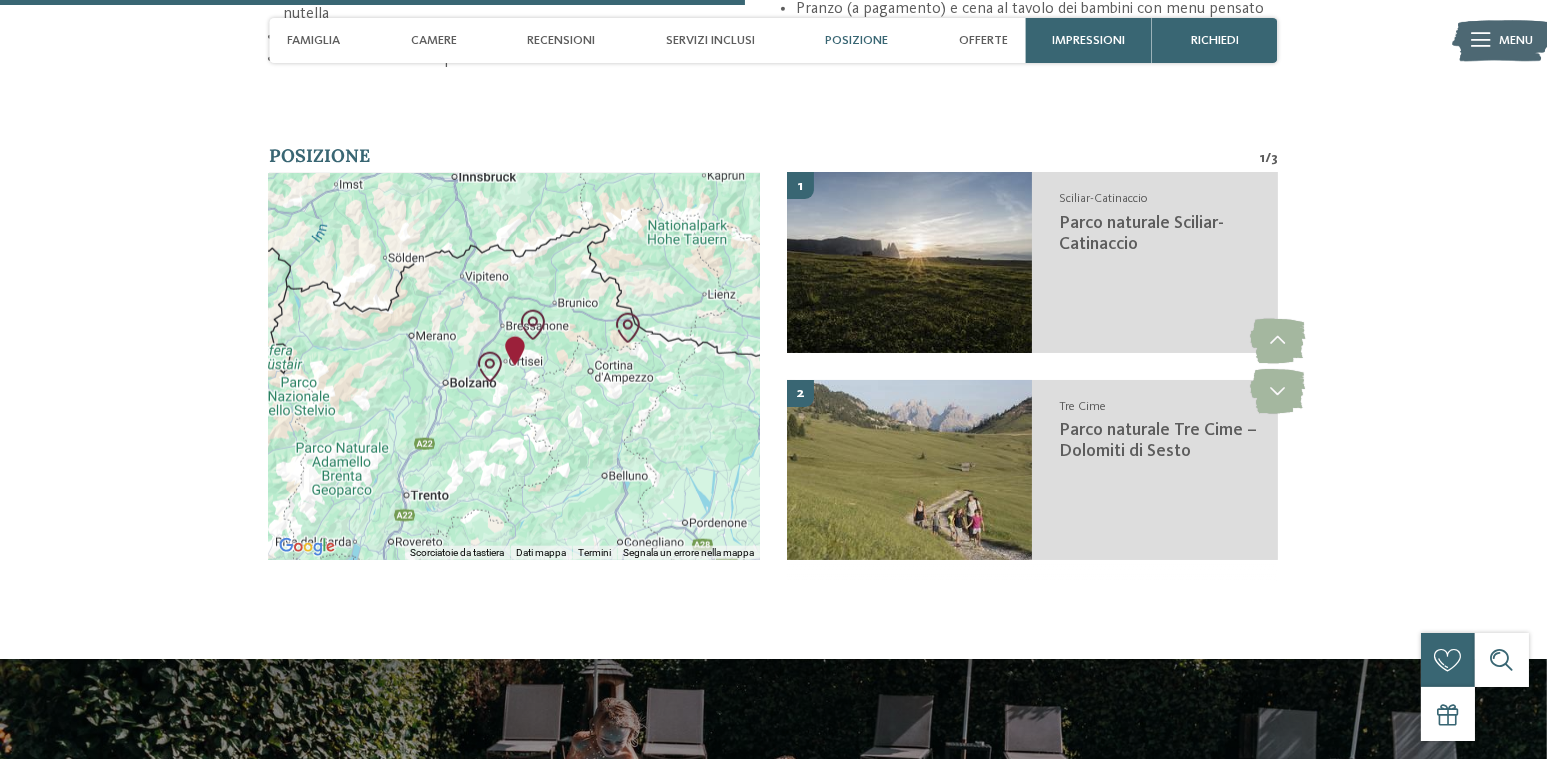 click at bounding box center [514, 366] 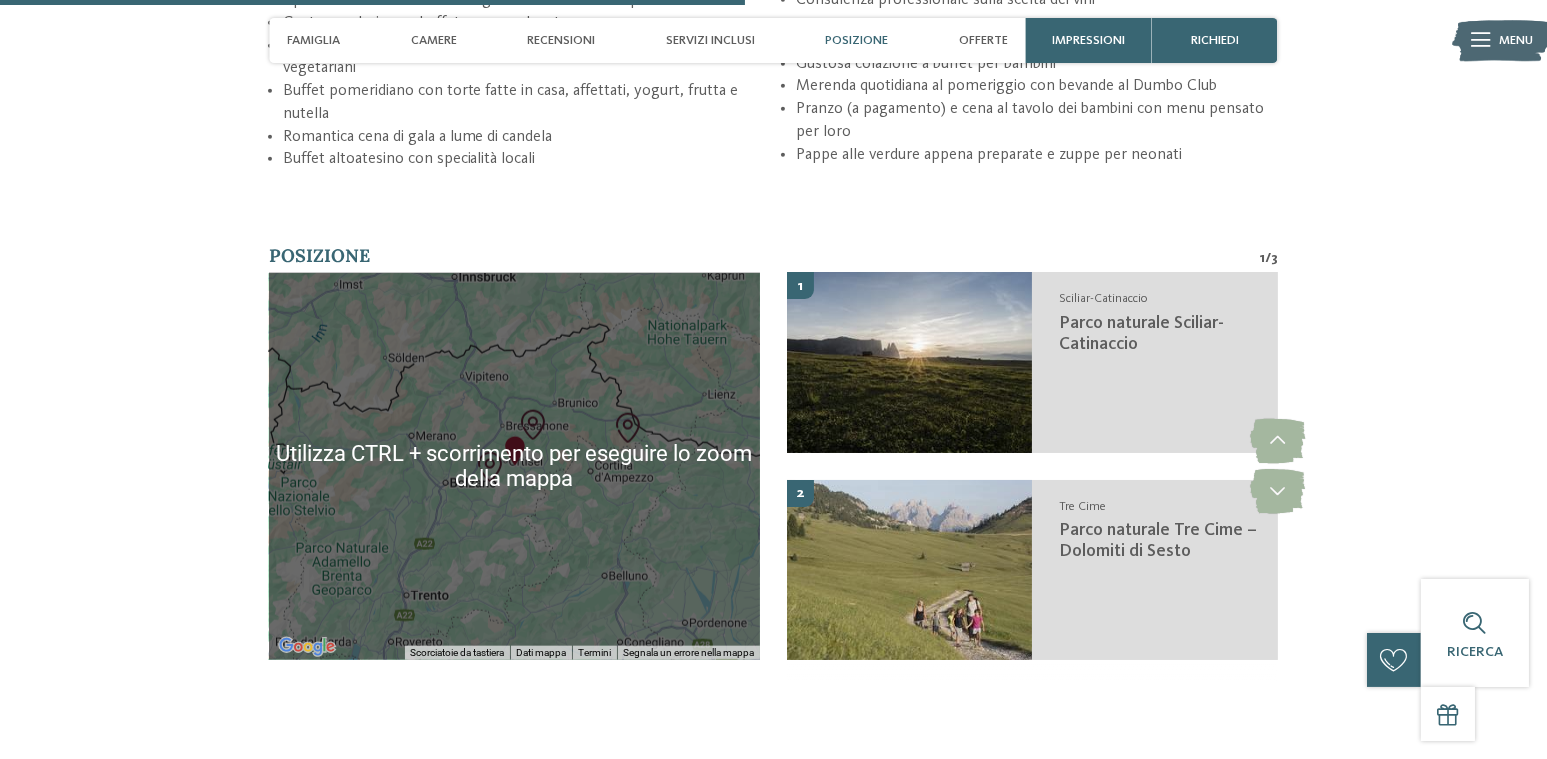 scroll, scrollTop: 2900, scrollLeft: 0, axis: vertical 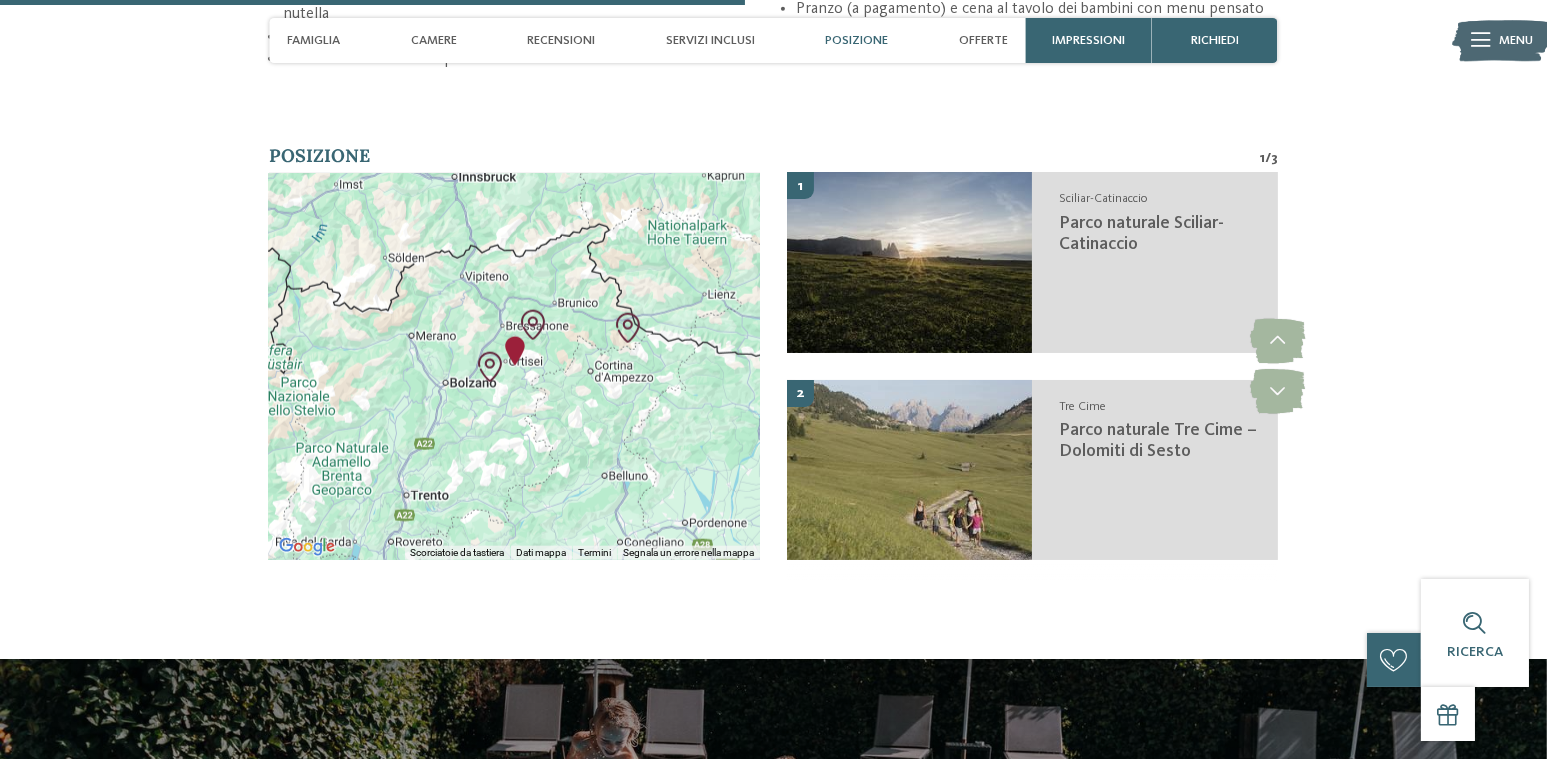 click at bounding box center (514, 366) 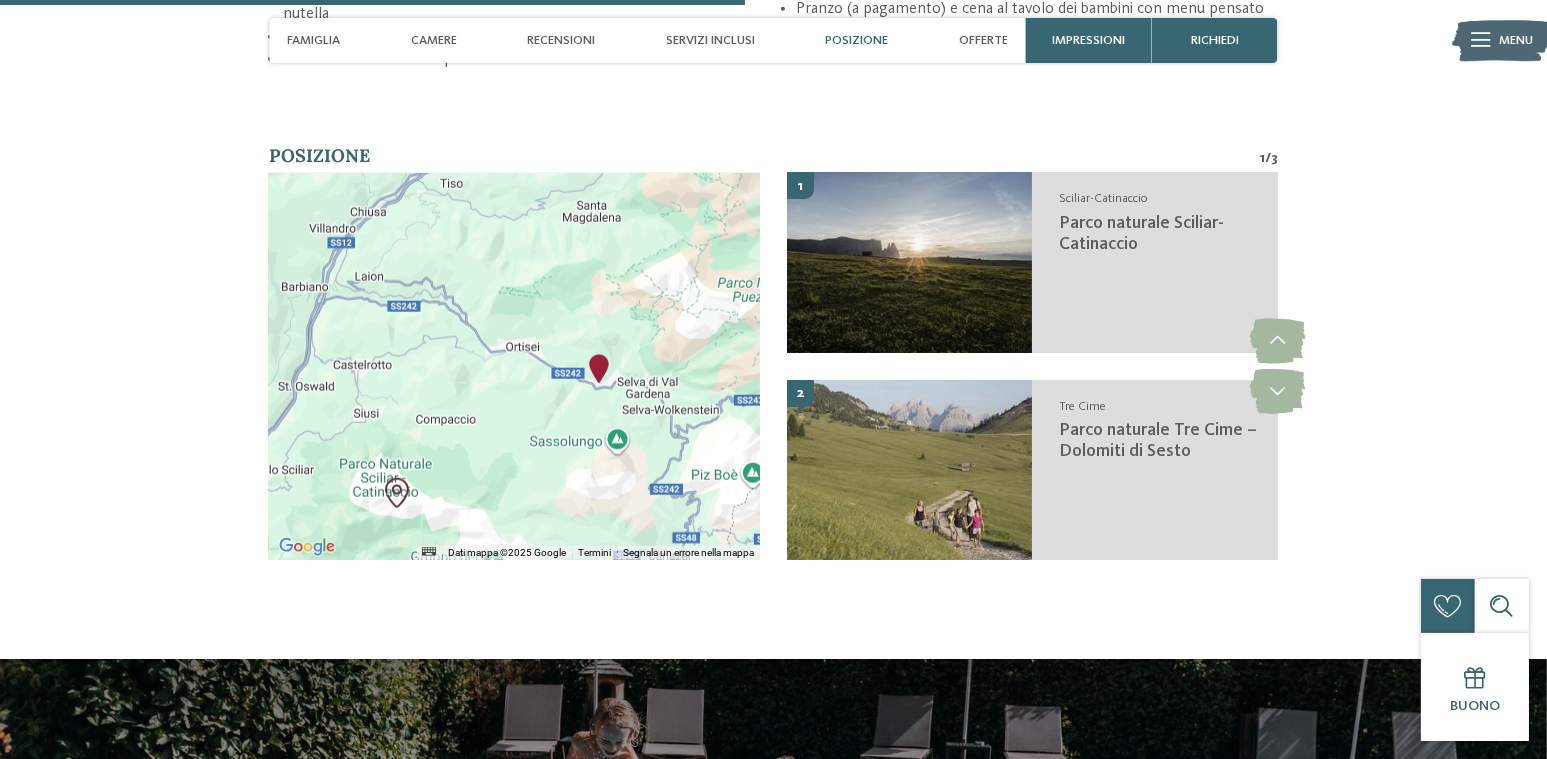 click at bounding box center (599, 369) 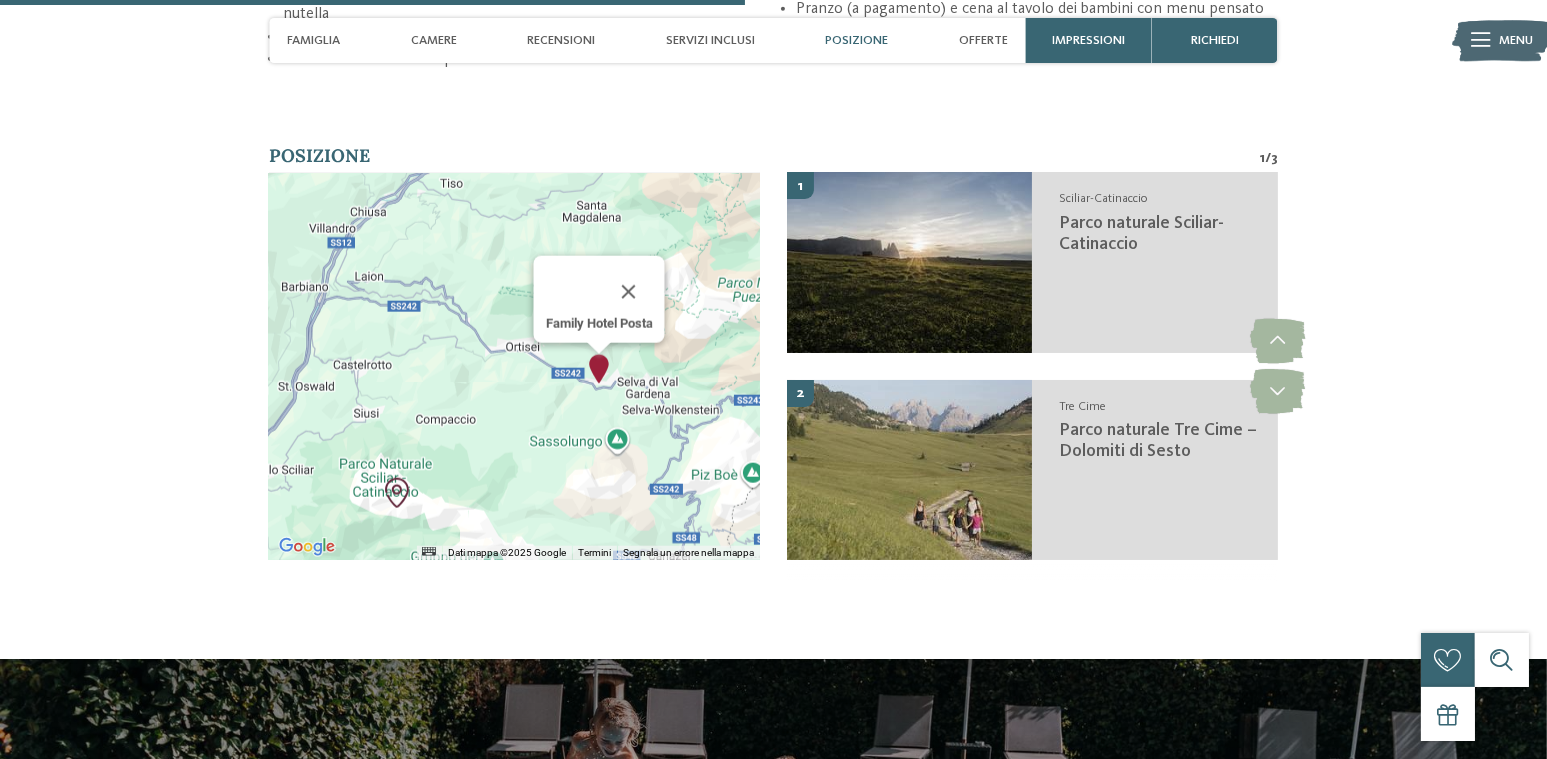 type 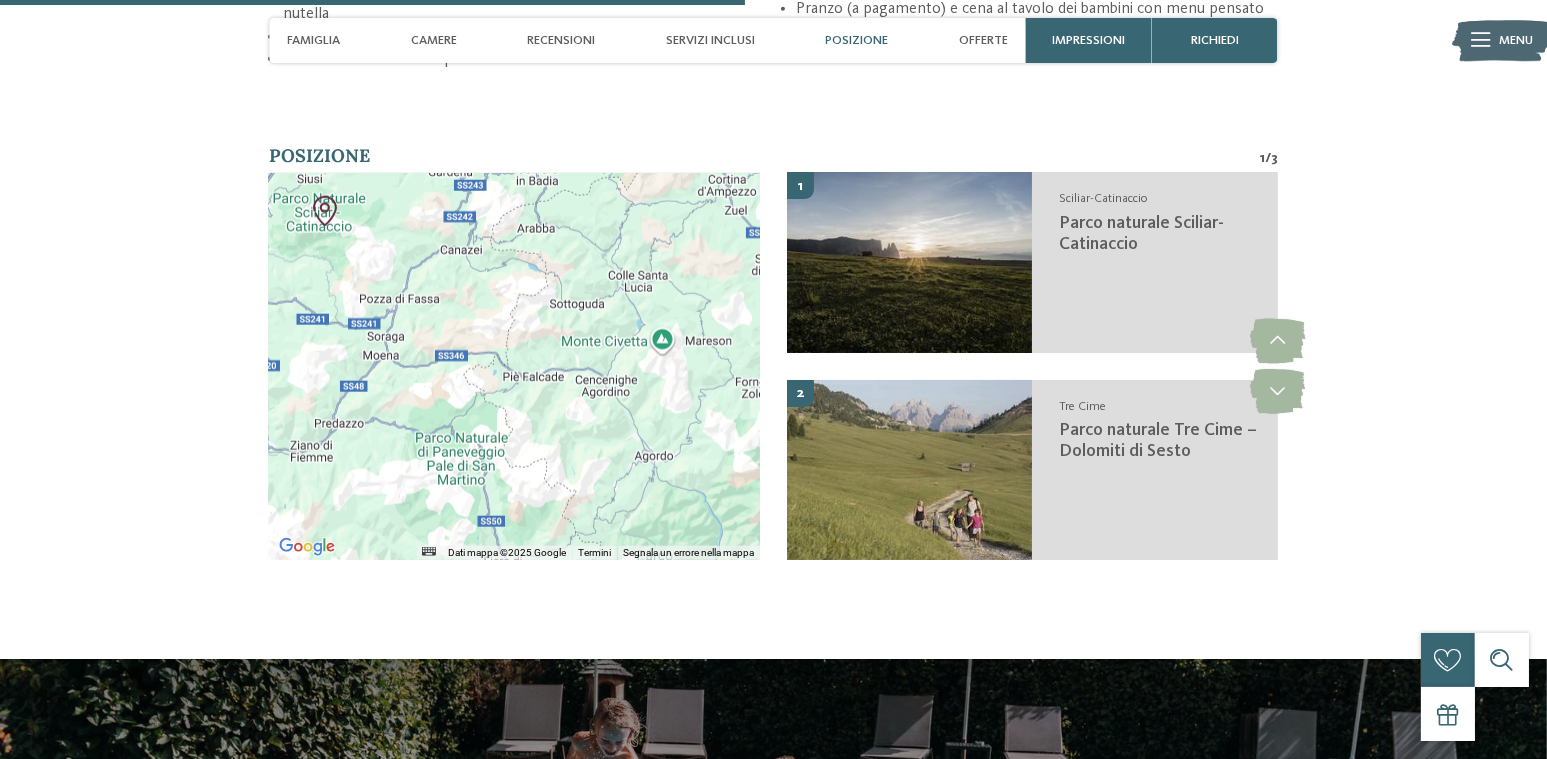 drag, startPoint x: 621, startPoint y: 487, endPoint x: 578, endPoint y: 330, distance: 162.78206 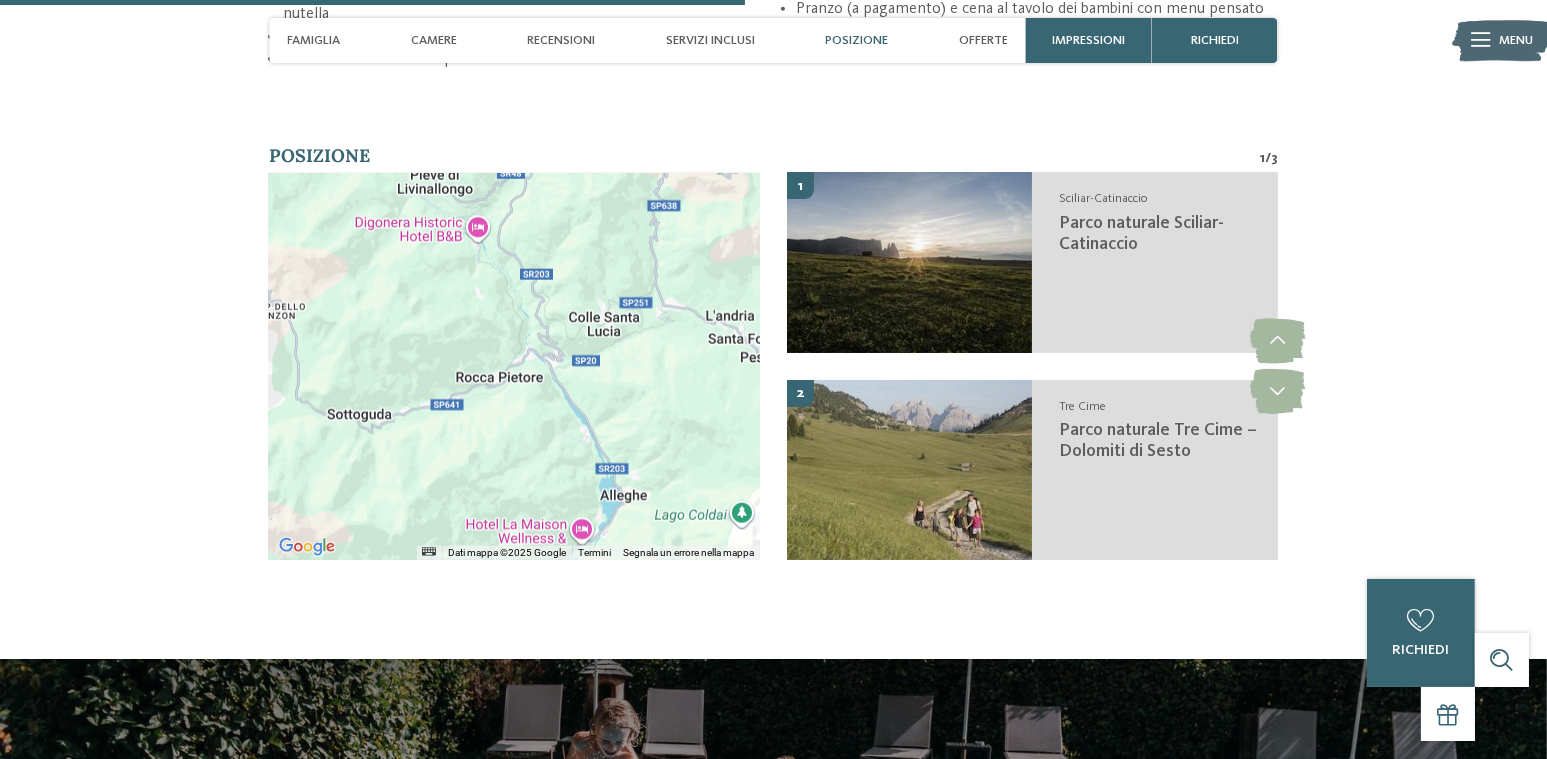 drag, startPoint x: 567, startPoint y: 421, endPoint x: 460, endPoint y: 478, distance: 121.235306 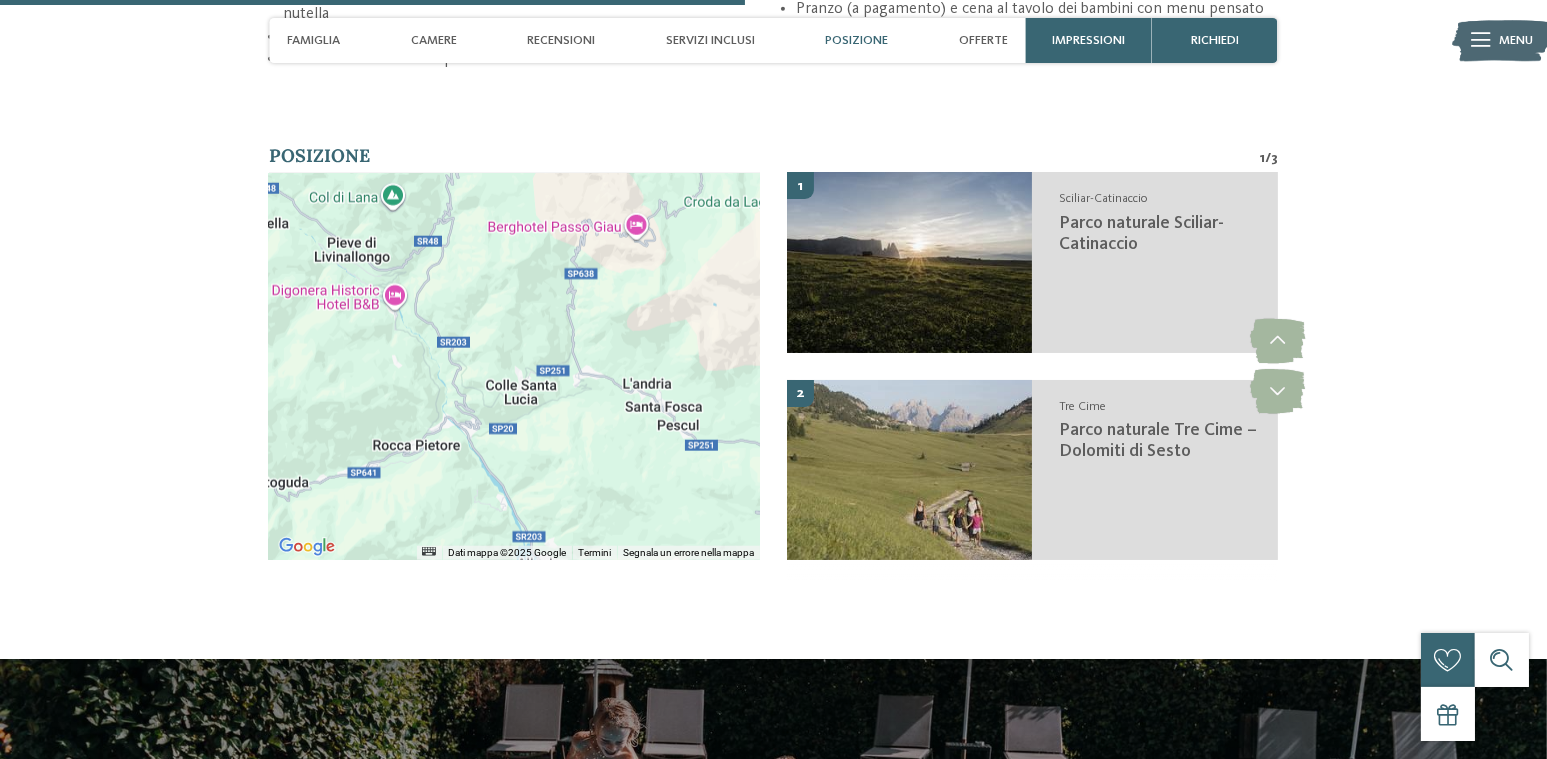 drag, startPoint x: 655, startPoint y: 433, endPoint x: 543, endPoint y: 503, distance: 132.07573 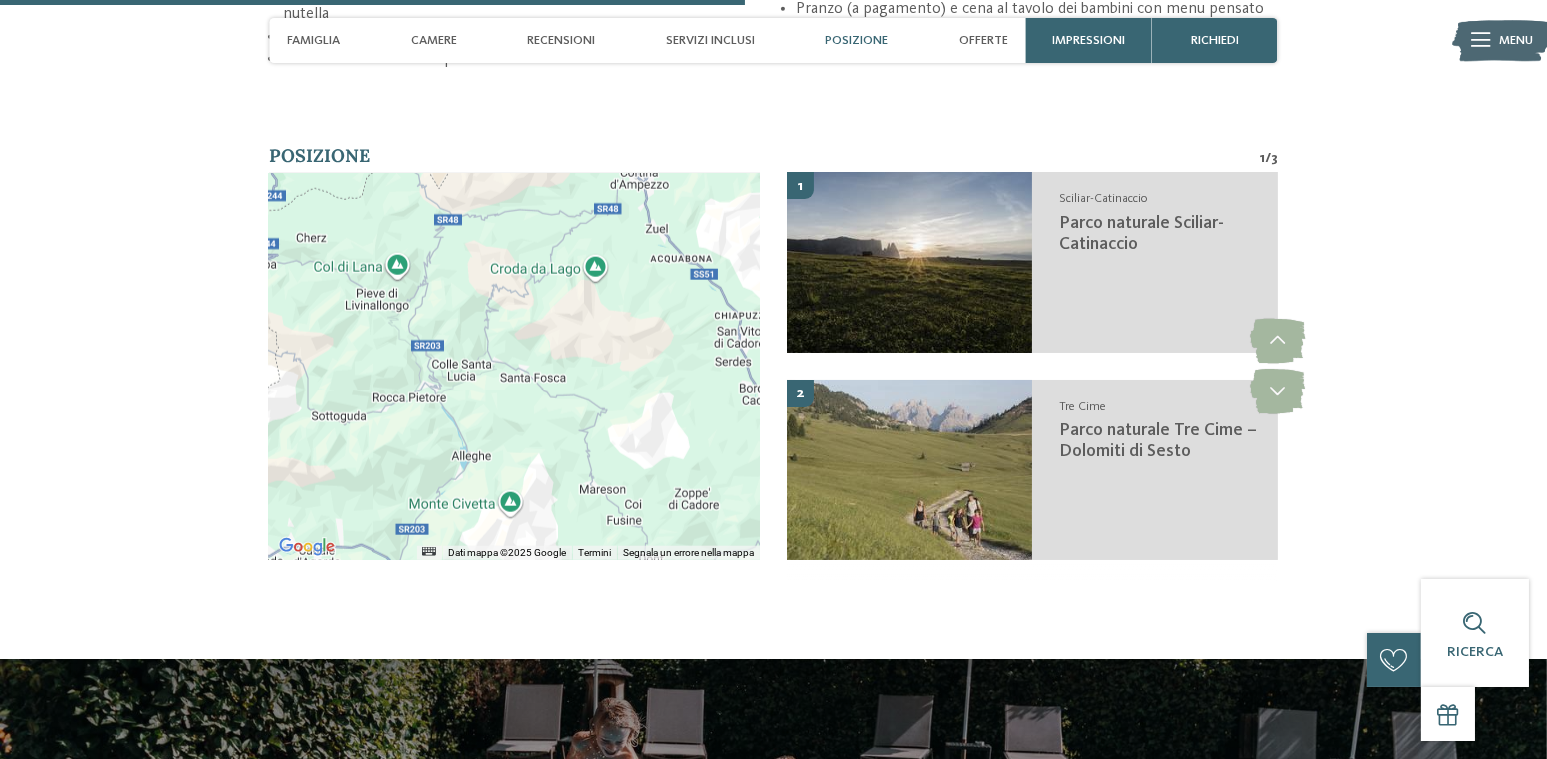 drag, startPoint x: 492, startPoint y: 363, endPoint x: 390, endPoint y: 322, distance: 109.9318 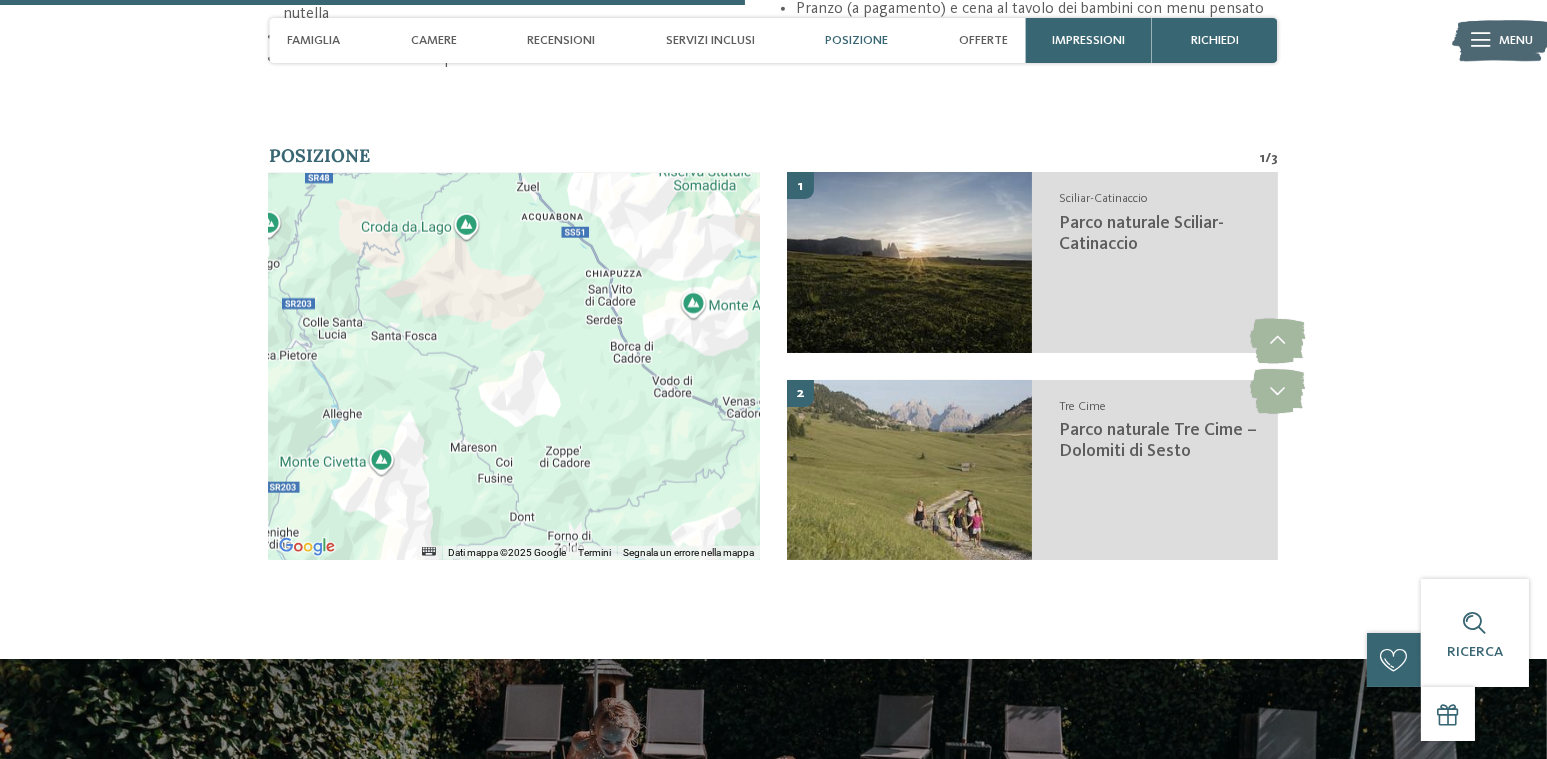 drag, startPoint x: 617, startPoint y: 360, endPoint x: 479, endPoint y: 313, distance: 145.78409 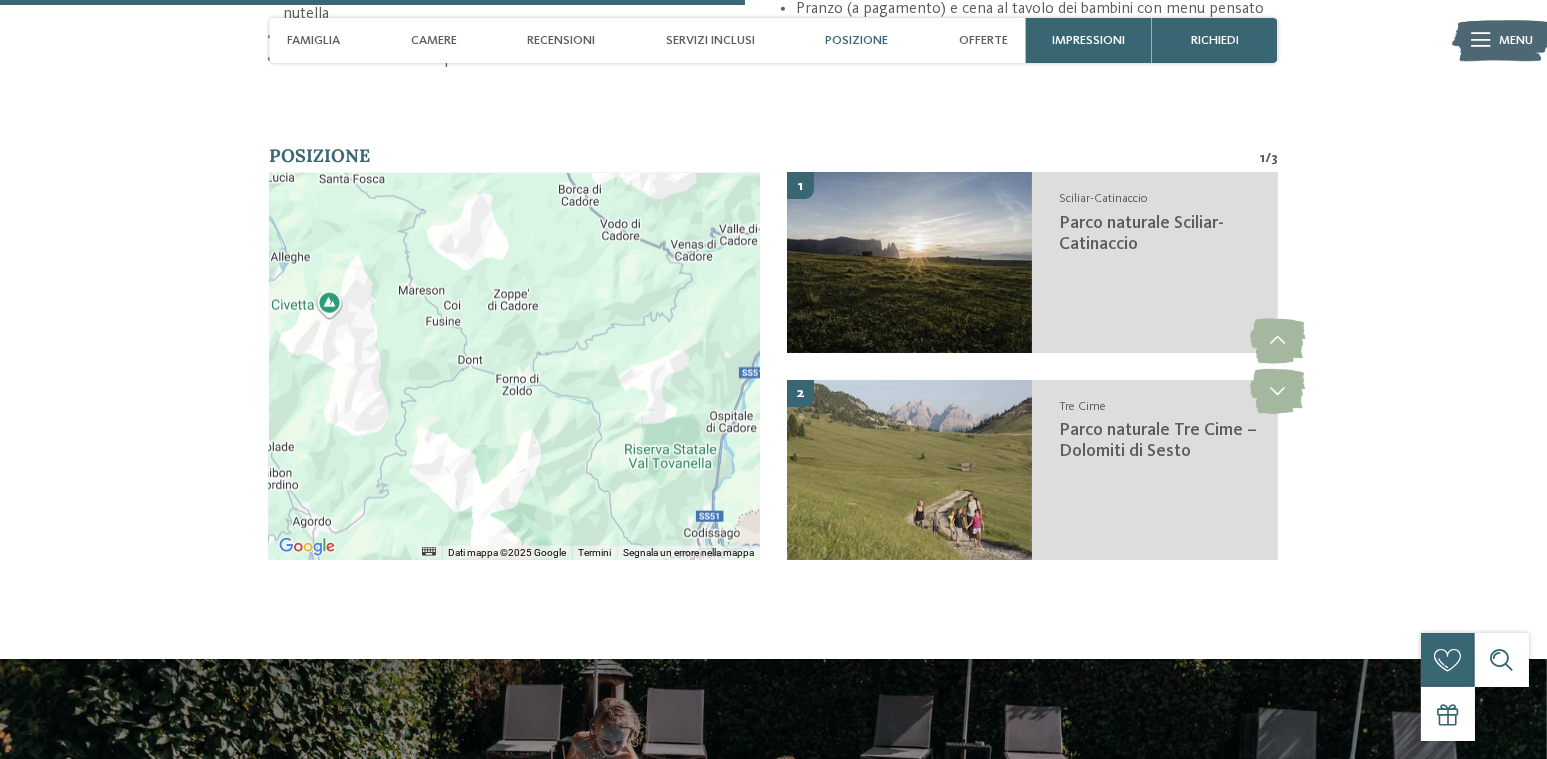 drag, startPoint x: 638, startPoint y: 408, endPoint x: 586, endPoint y: 251, distance: 165.38742 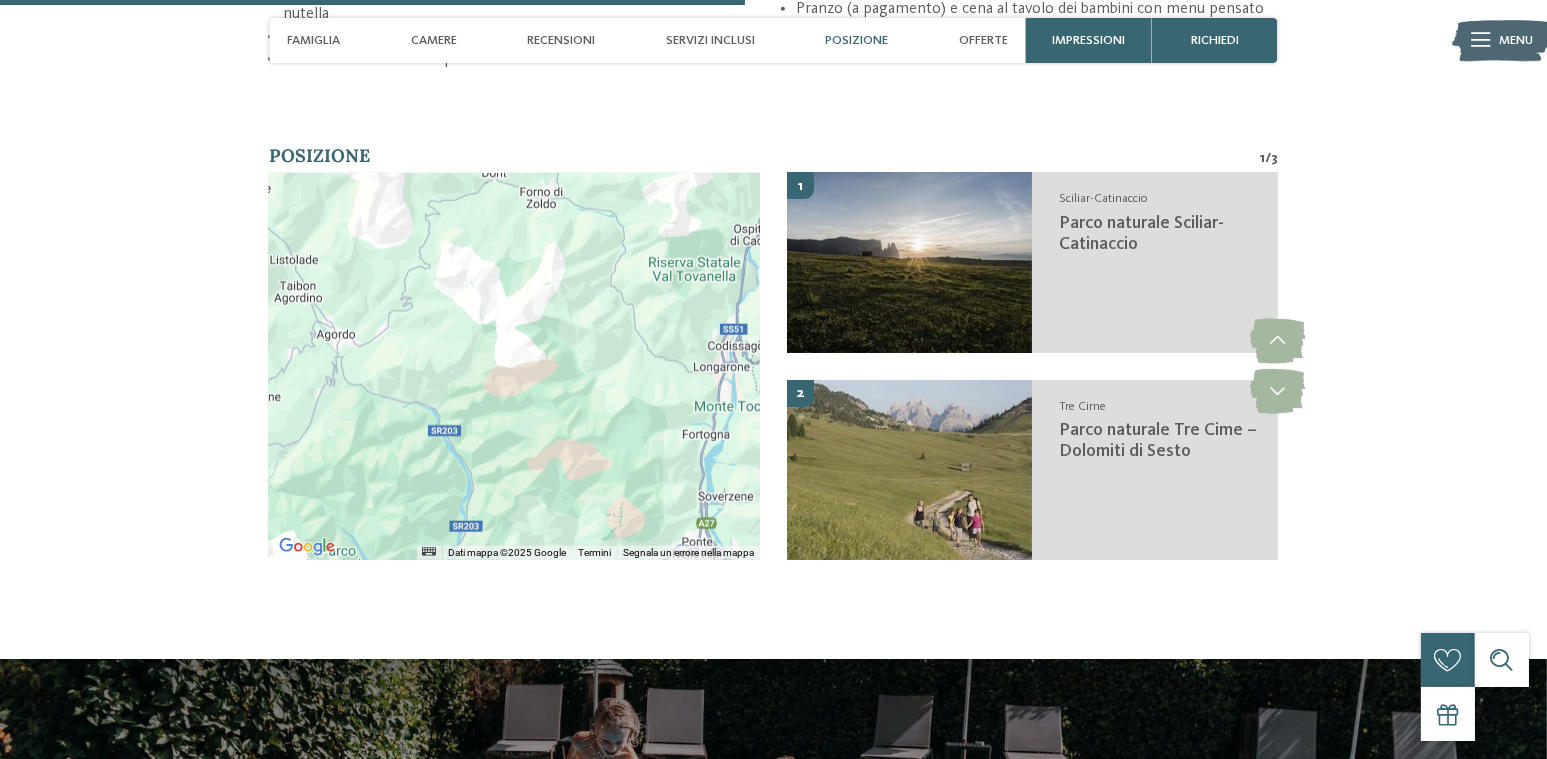 drag, startPoint x: 580, startPoint y: 388, endPoint x: 617, endPoint y: 260, distance: 133.24039 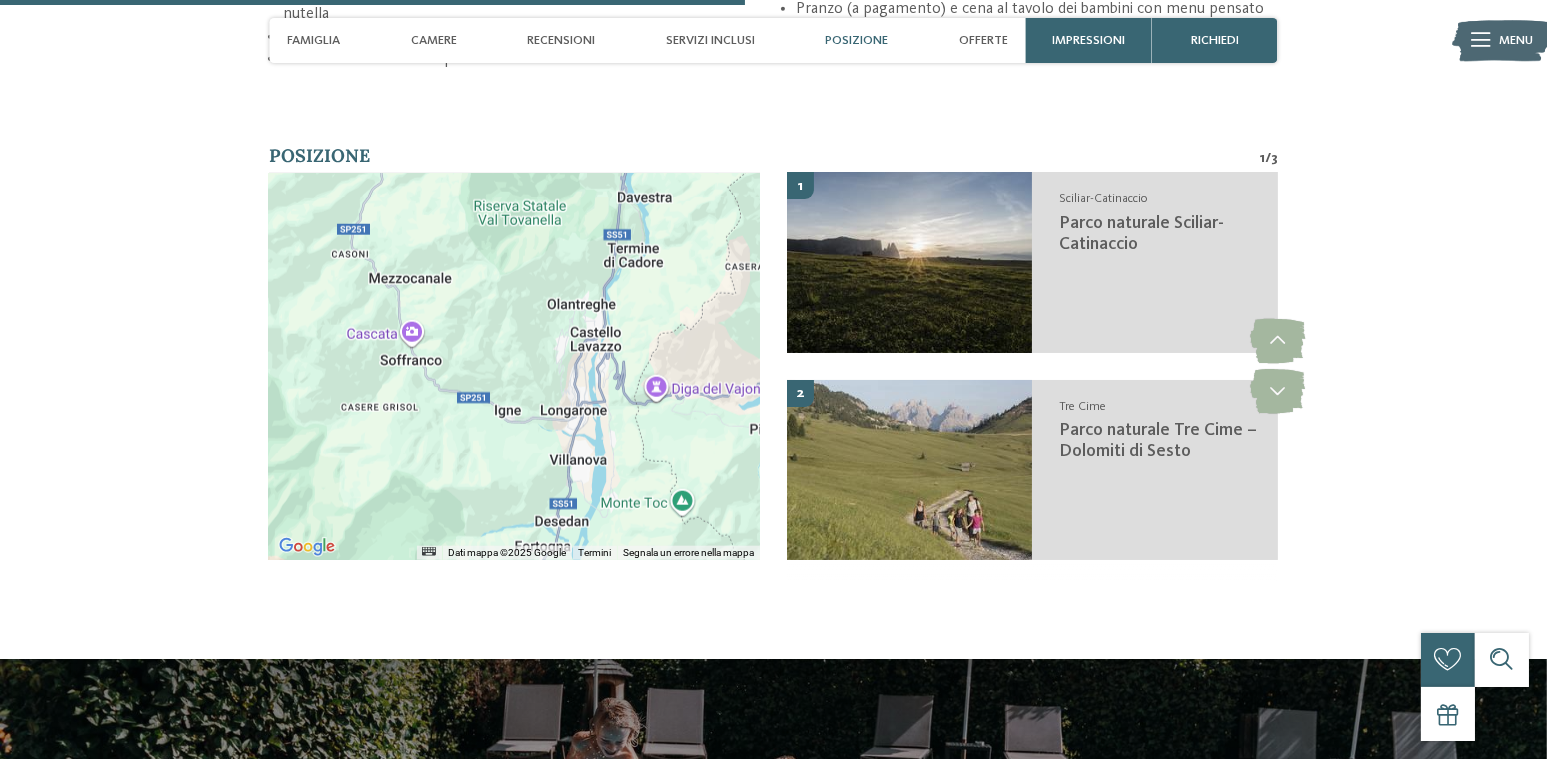 drag, startPoint x: 672, startPoint y: 378, endPoint x: 396, endPoint y: 434, distance: 281.62387 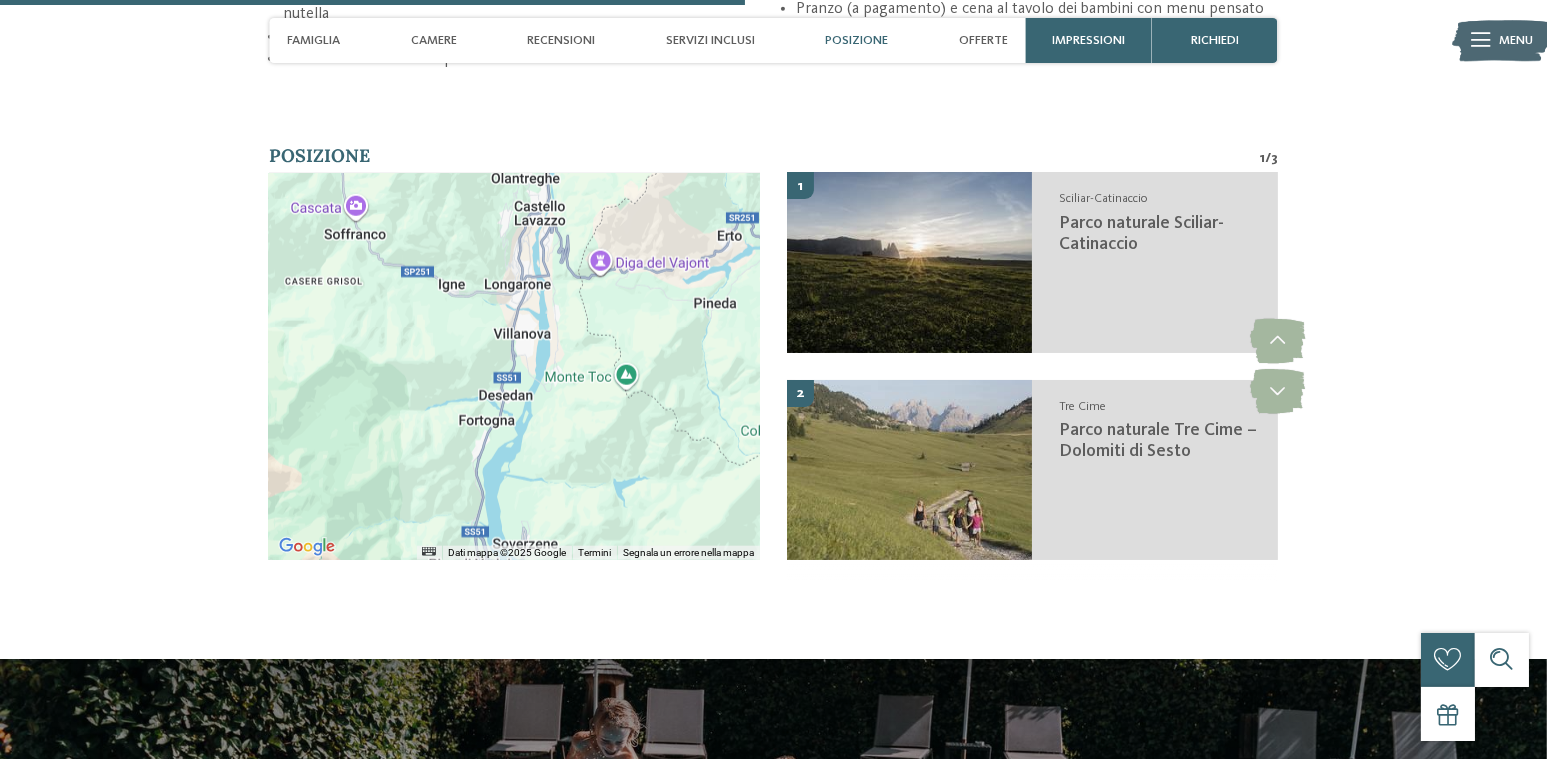 drag, startPoint x: 657, startPoint y: 443, endPoint x: 613, endPoint y: 326, distance: 125 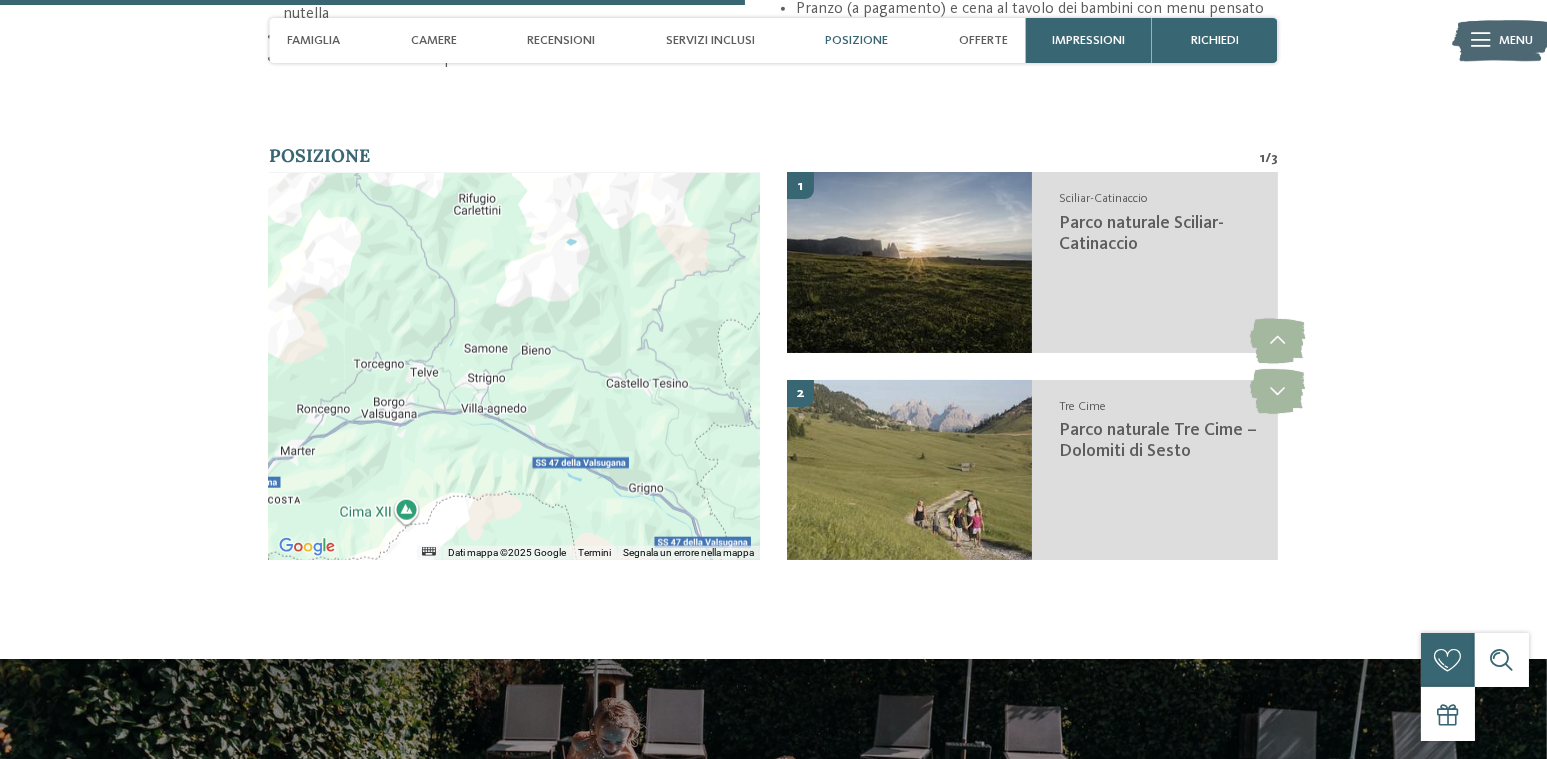 drag, startPoint x: 637, startPoint y: 457, endPoint x: 488, endPoint y: 448, distance: 149.27156 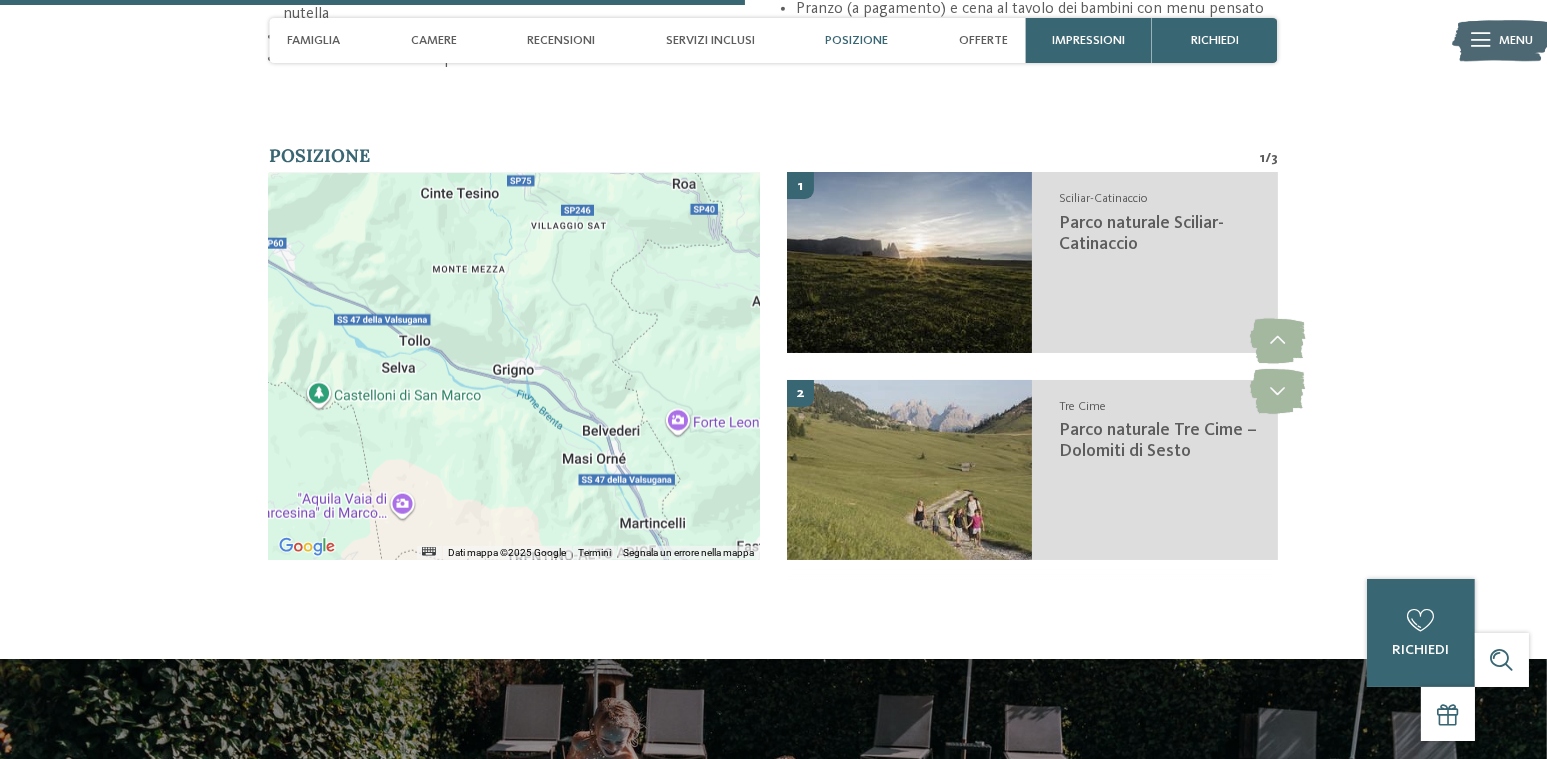 drag, startPoint x: 684, startPoint y: 473, endPoint x: 536, endPoint y: 329, distance: 206.49455 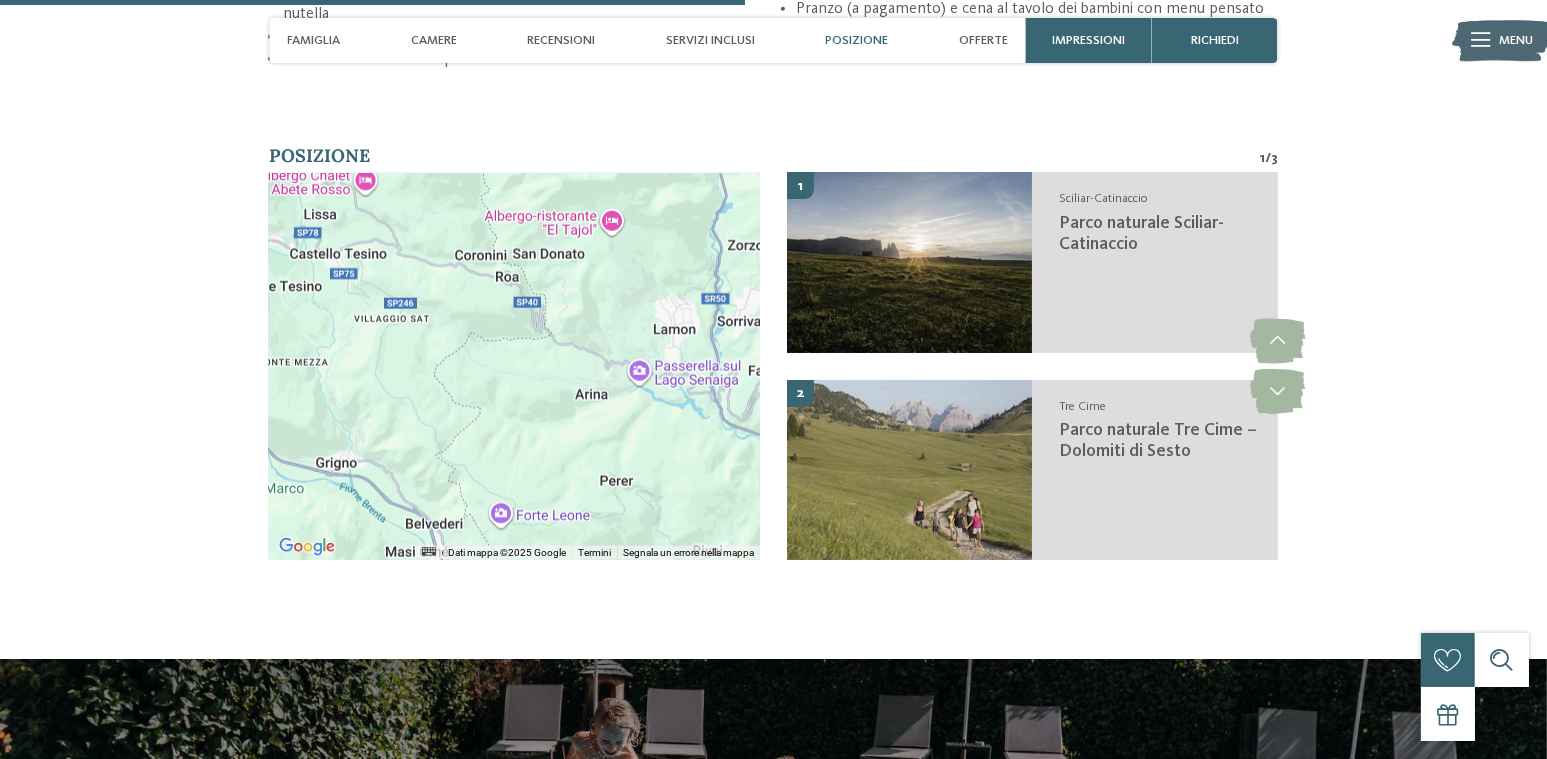 drag, startPoint x: 499, startPoint y: 457, endPoint x: 471, endPoint y: 521, distance: 69.856995 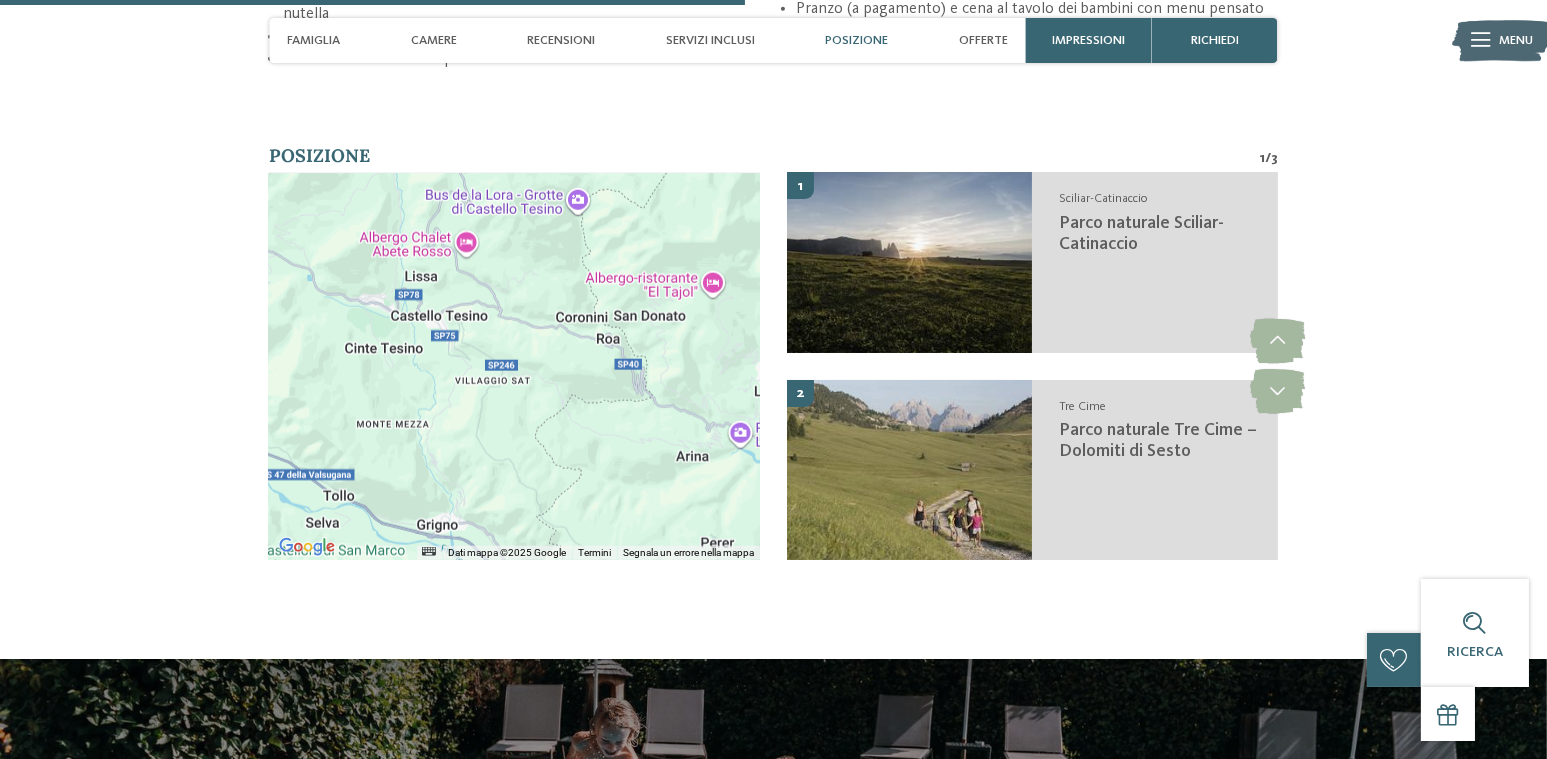 drag, startPoint x: 436, startPoint y: 413, endPoint x: 535, endPoint y: 475, distance: 116.81181 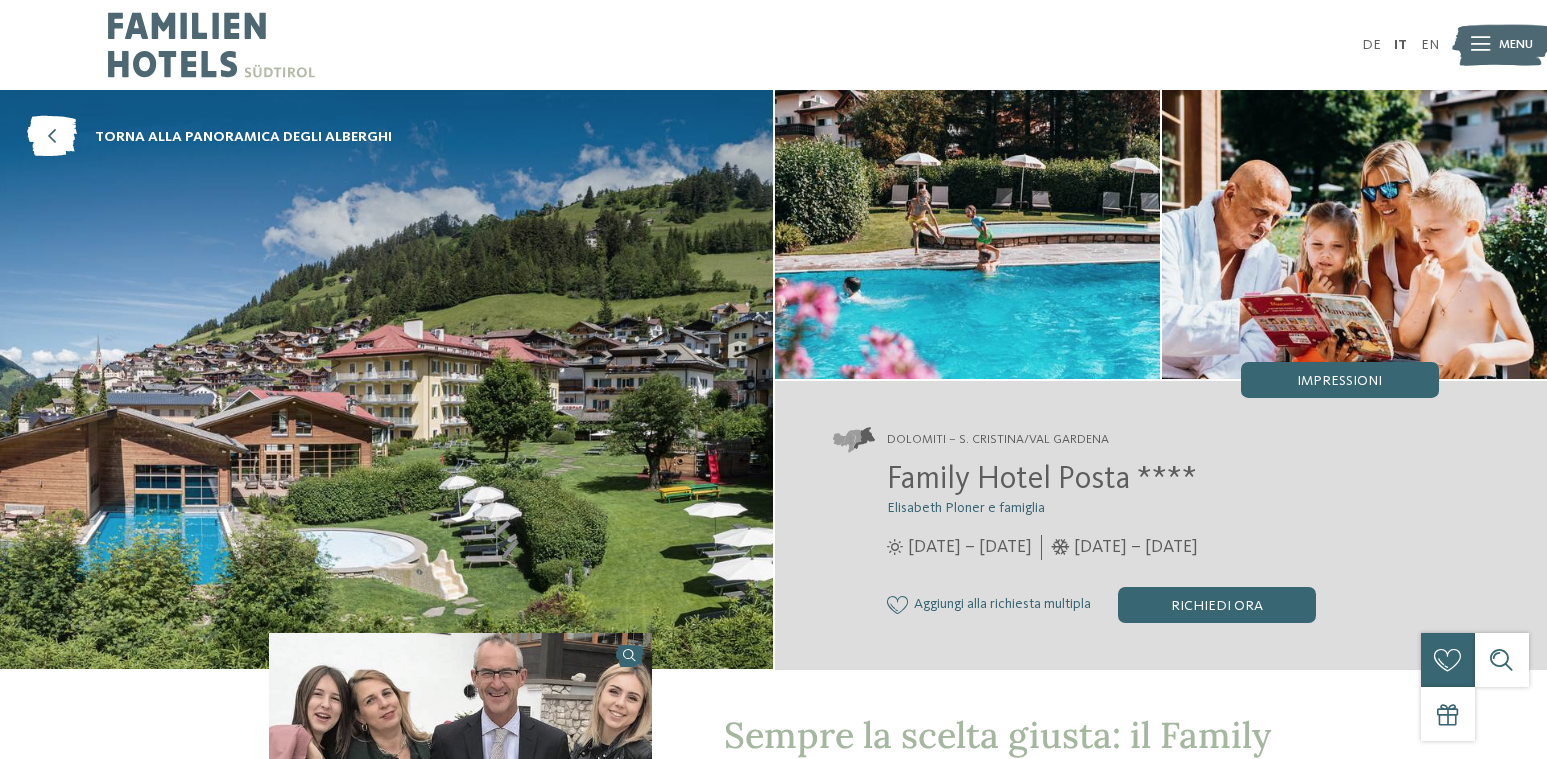 scroll, scrollTop: 0, scrollLeft: 0, axis: both 